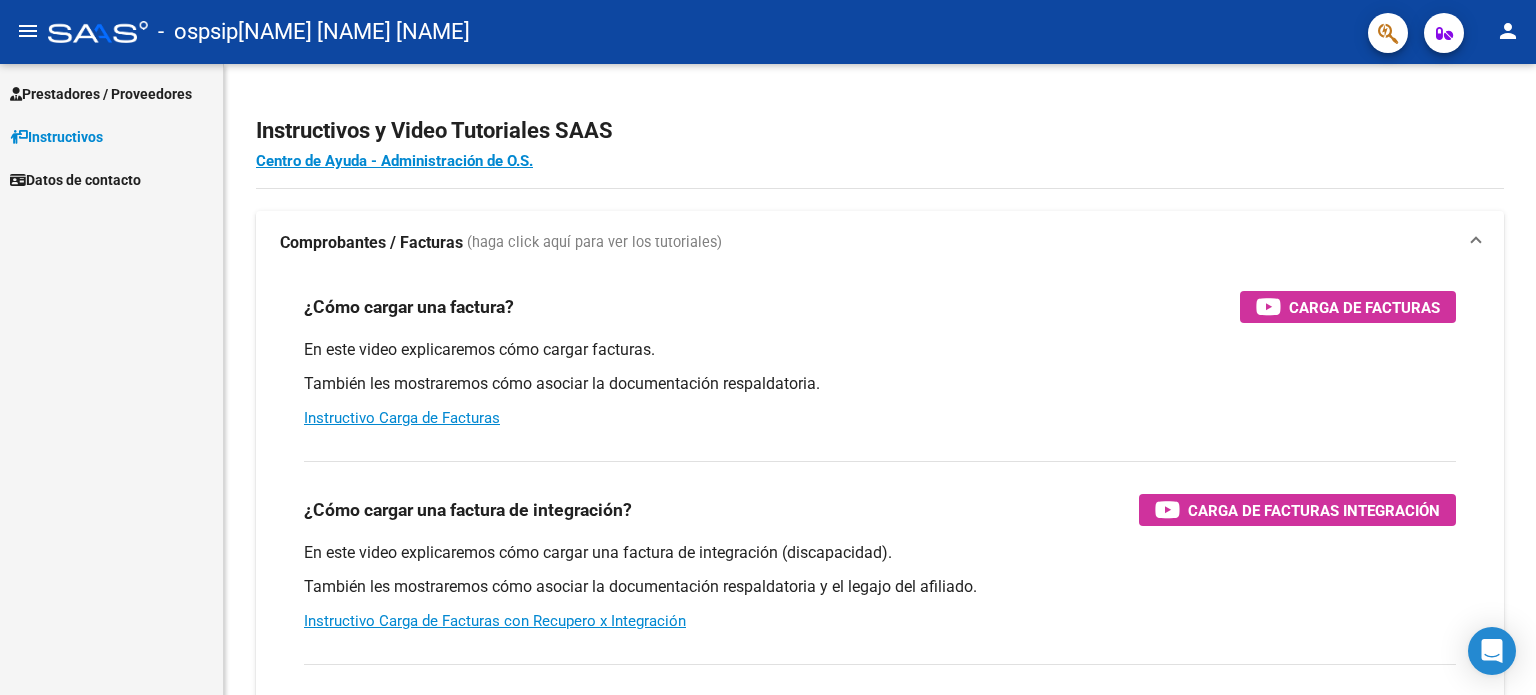 scroll, scrollTop: 0, scrollLeft: 0, axis: both 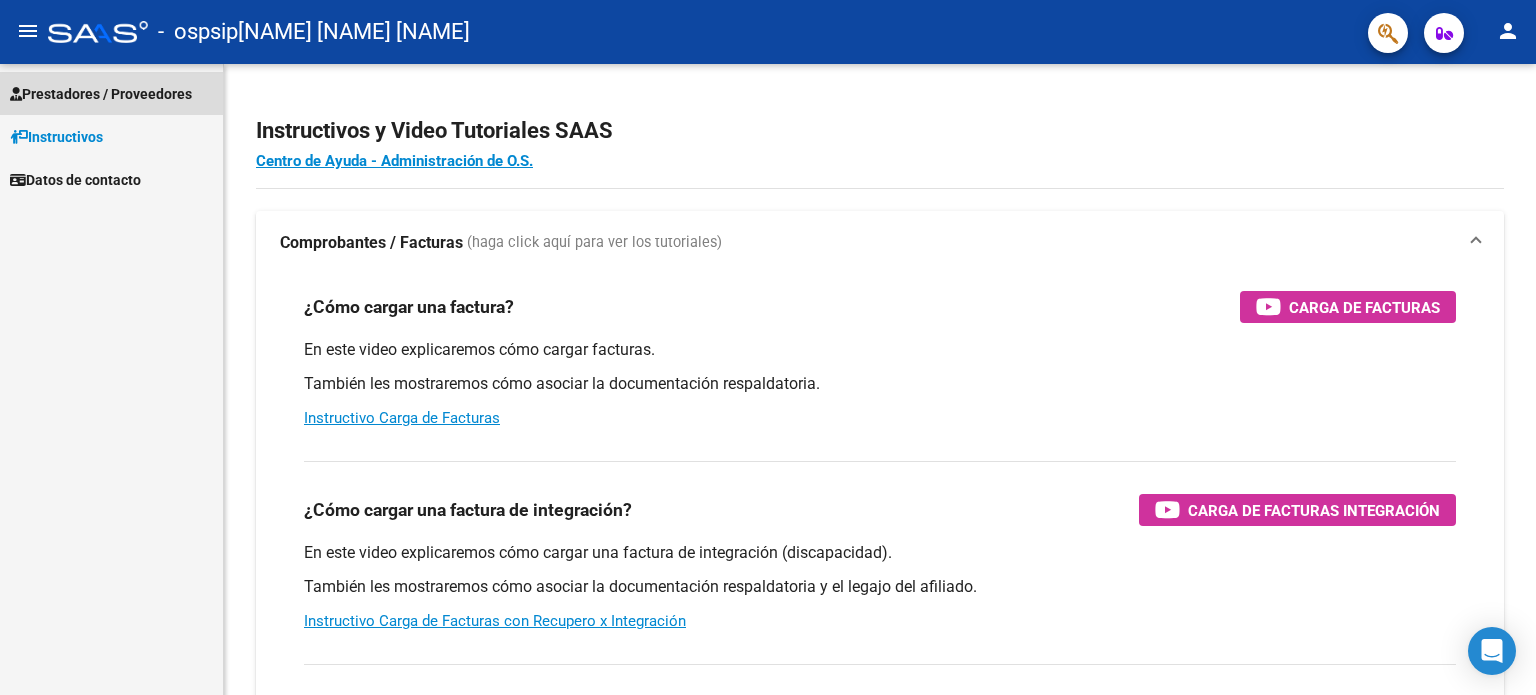 click on "Prestadores / Proveedores" at bounding box center (101, 94) 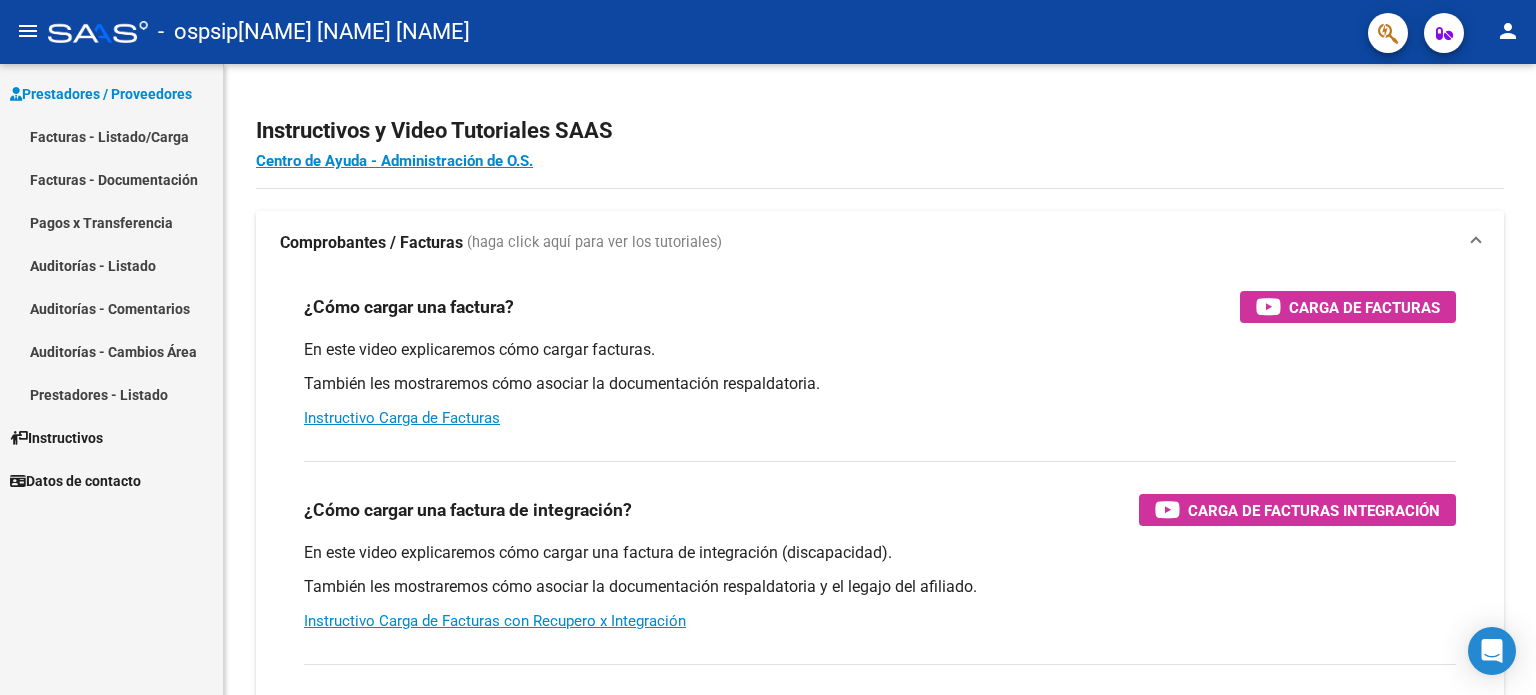 click on "Facturas - Listado/Carga" at bounding box center [111, 136] 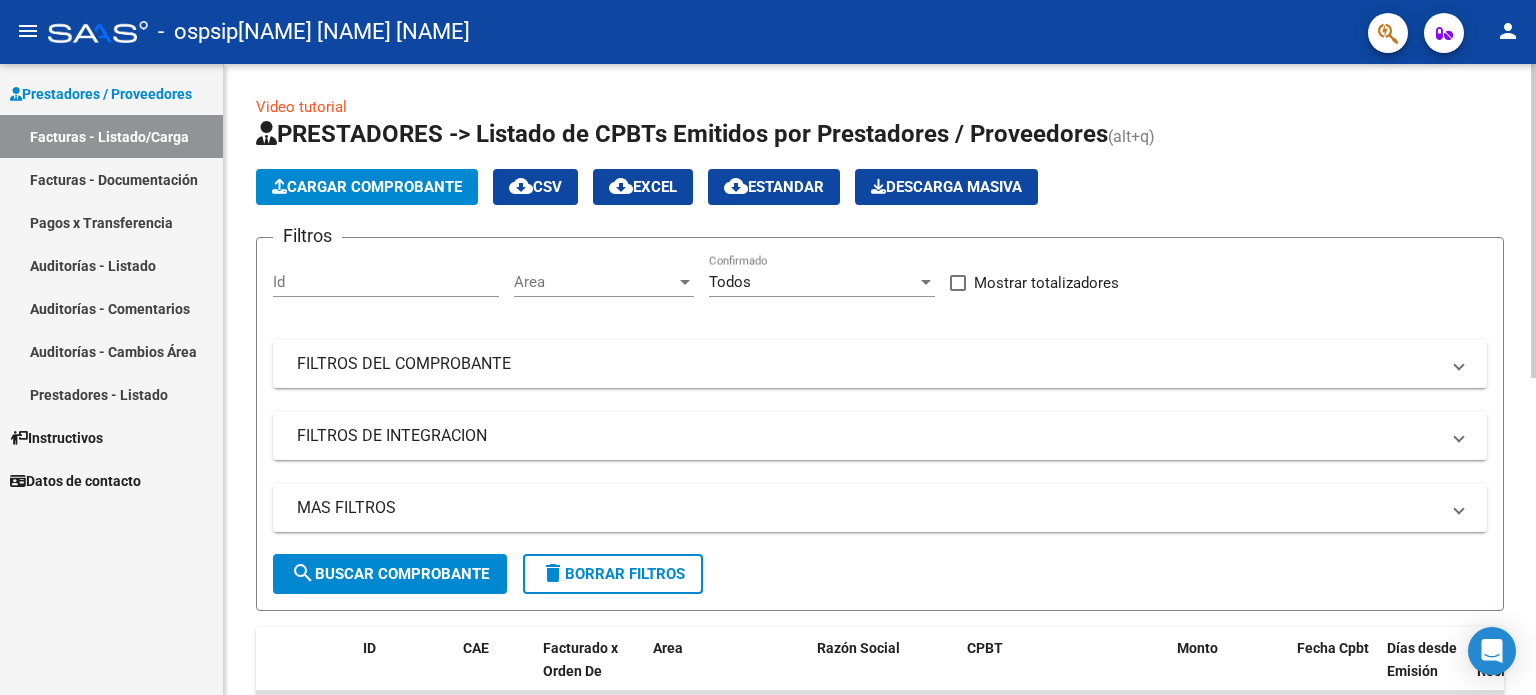 click on "Cargar Comprobante" 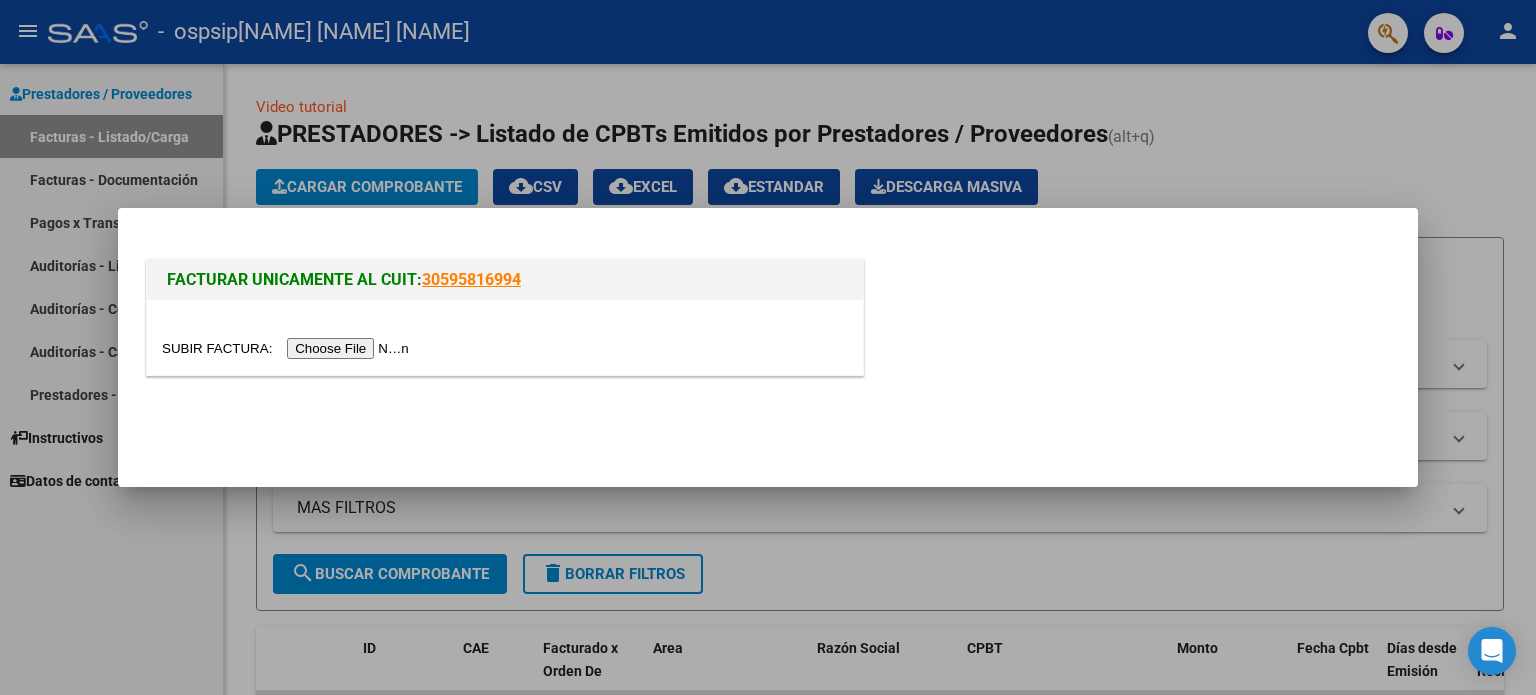 click at bounding box center (288, 348) 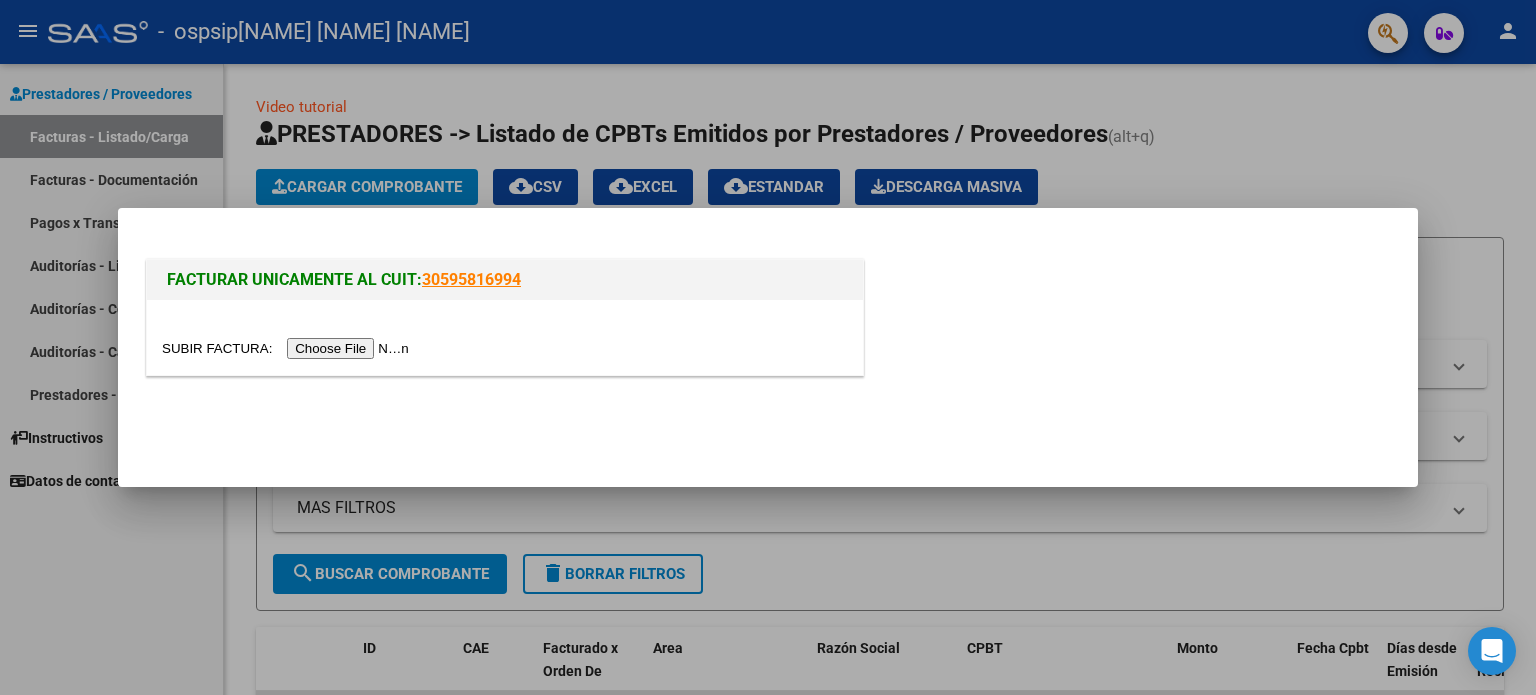 click at bounding box center [288, 348] 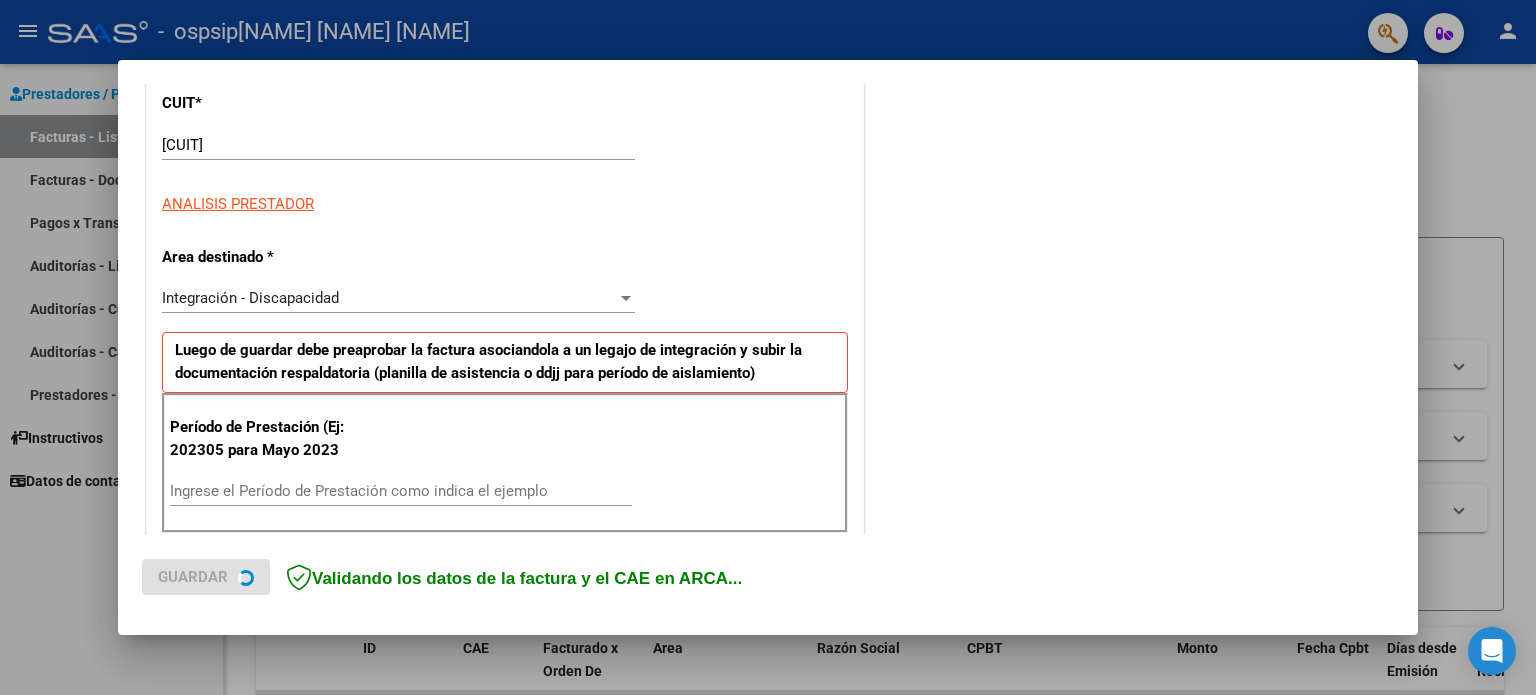 scroll, scrollTop: 300, scrollLeft: 0, axis: vertical 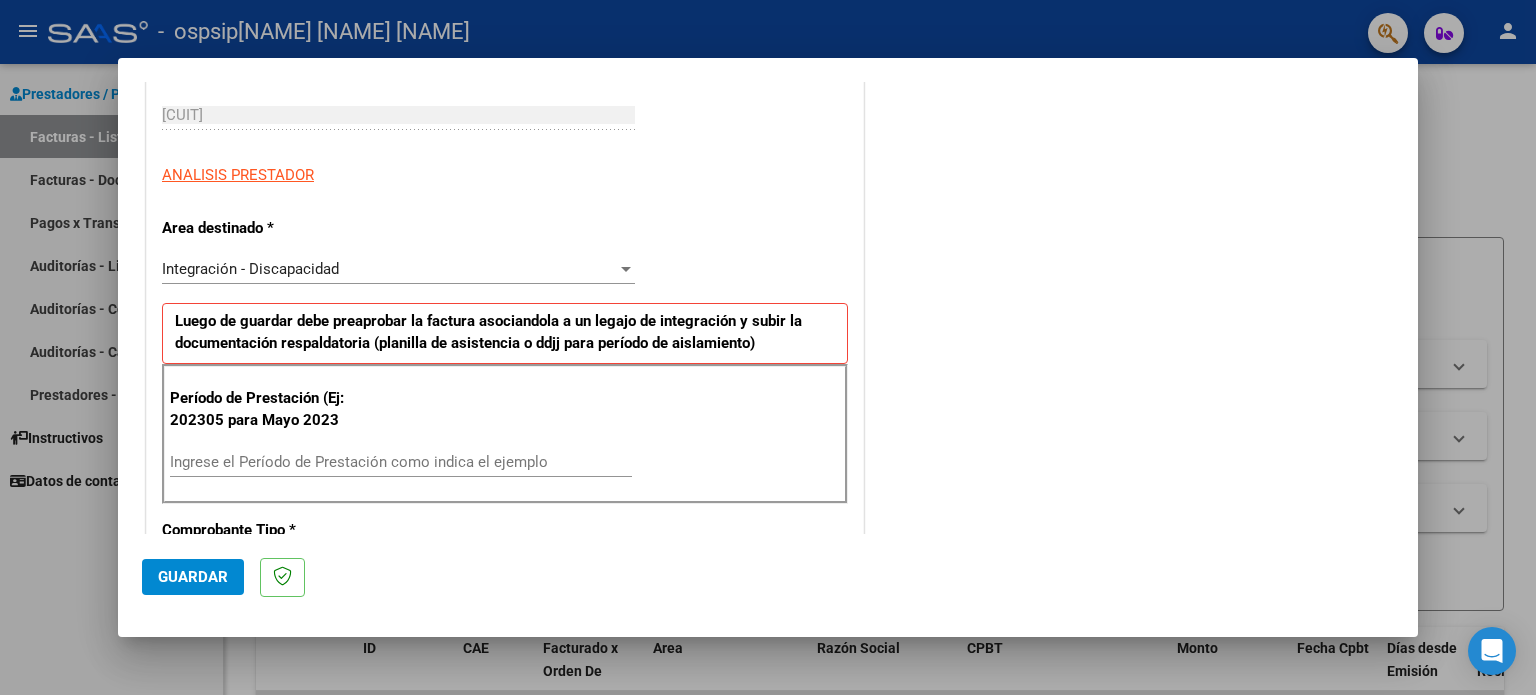 click on "Ingrese el Período de Prestación como indica el ejemplo" at bounding box center (401, 462) 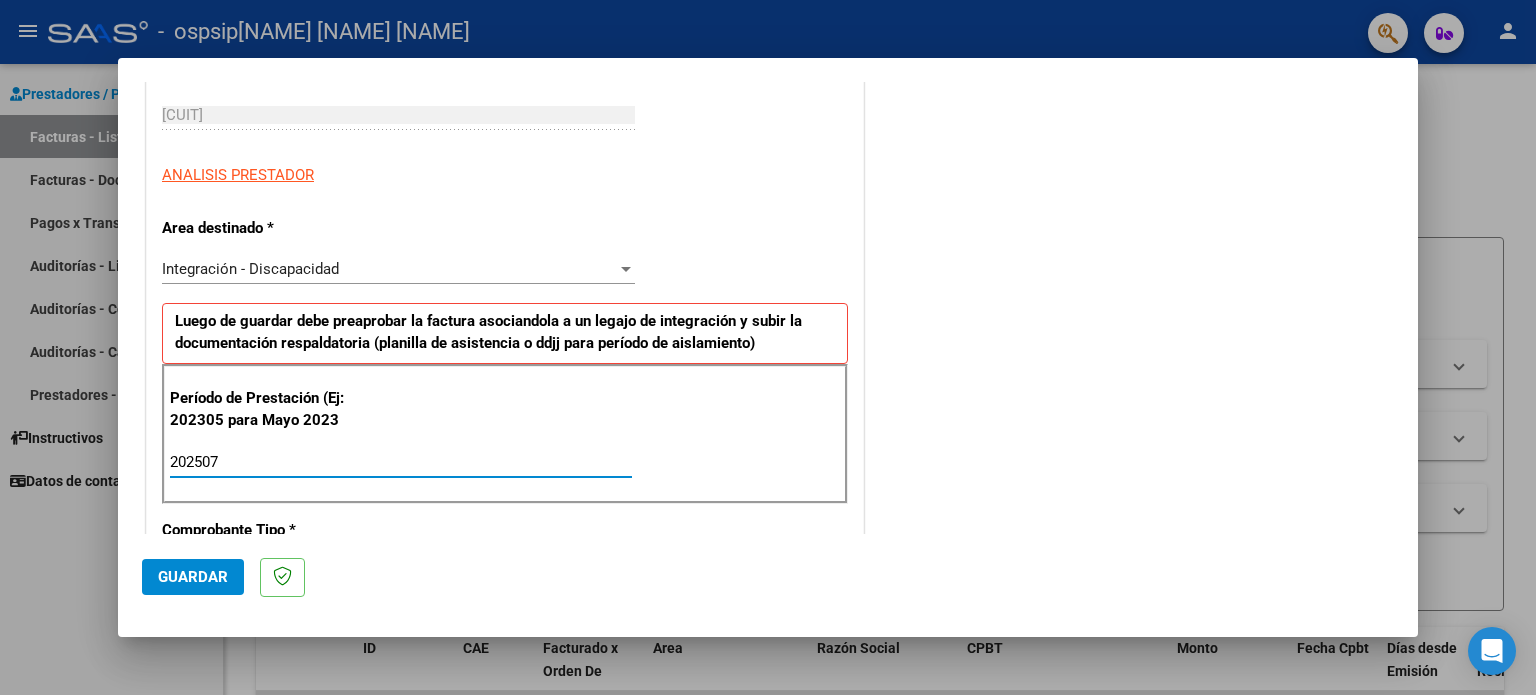 type on "202507" 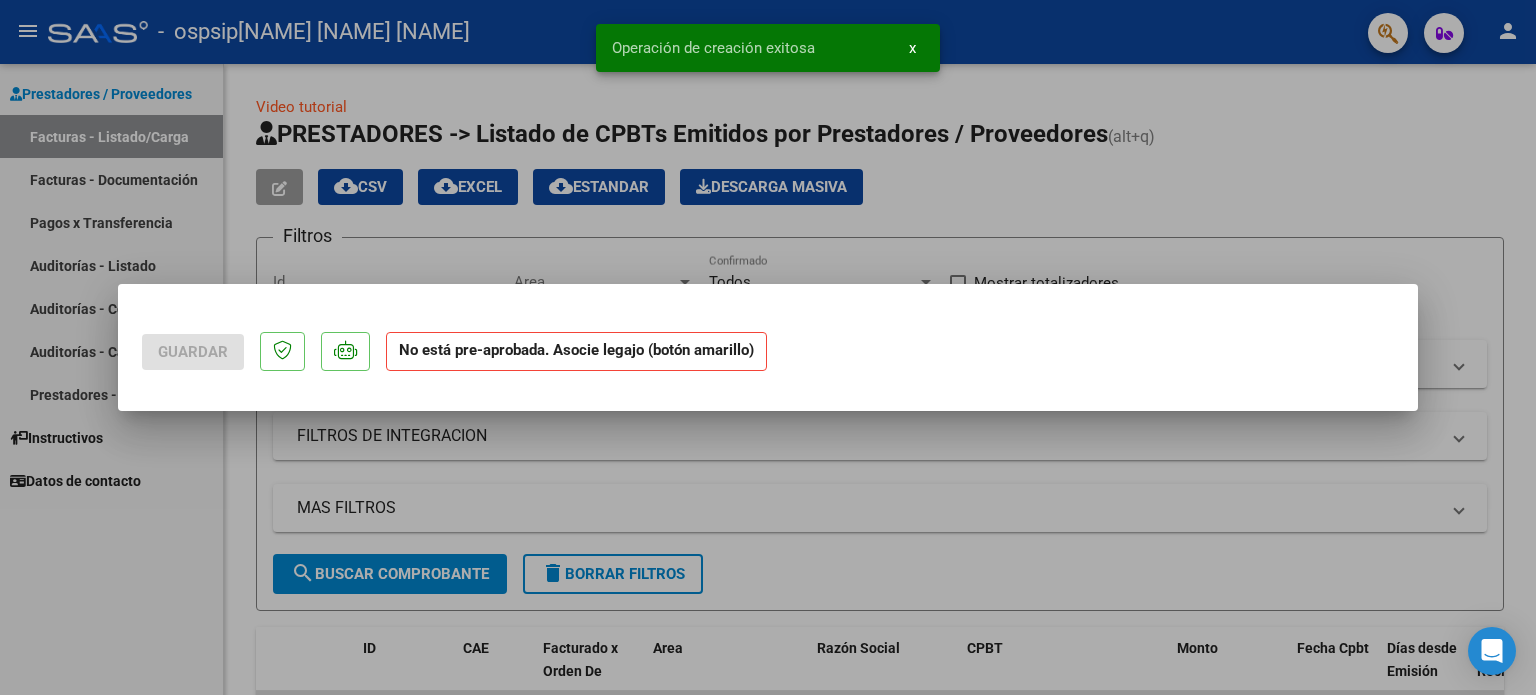 scroll, scrollTop: 0, scrollLeft: 0, axis: both 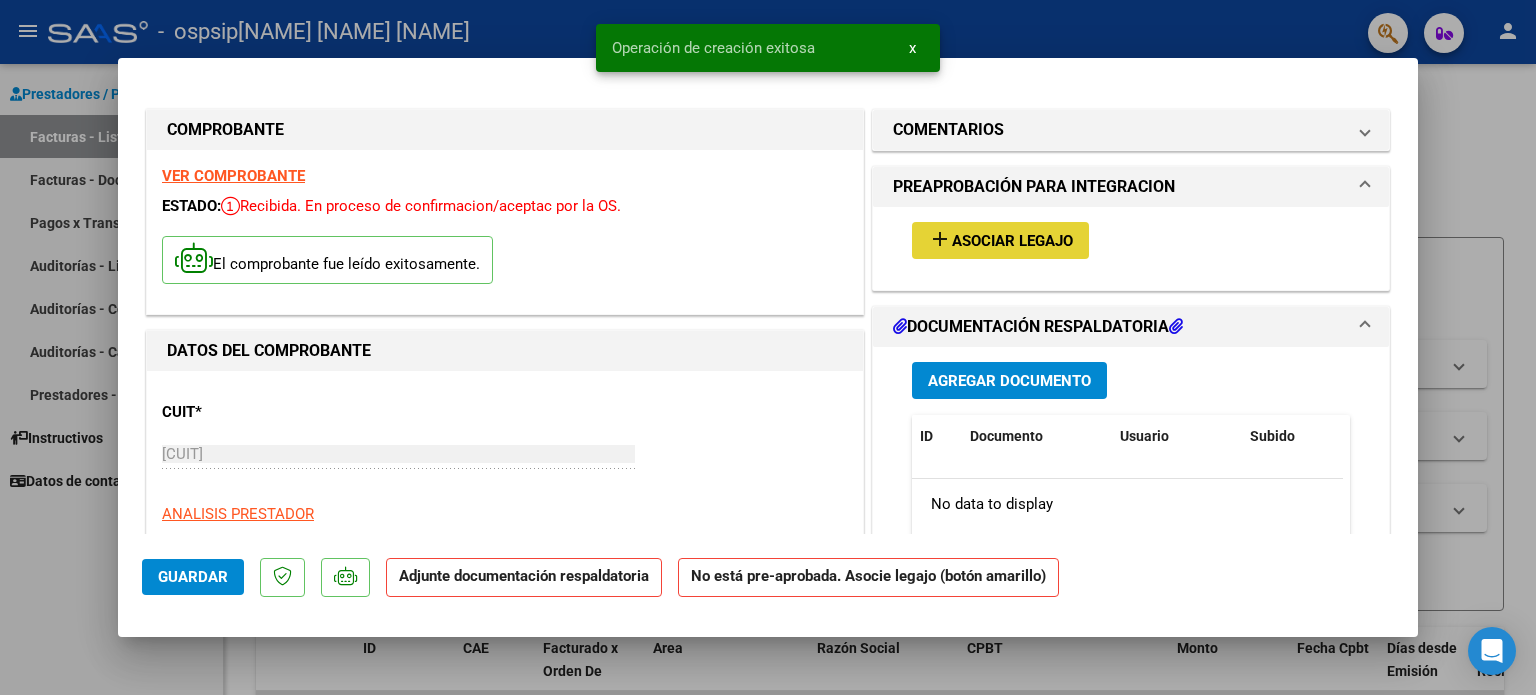 click on "Asociar Legajo" at bounding box center [1012, 241] 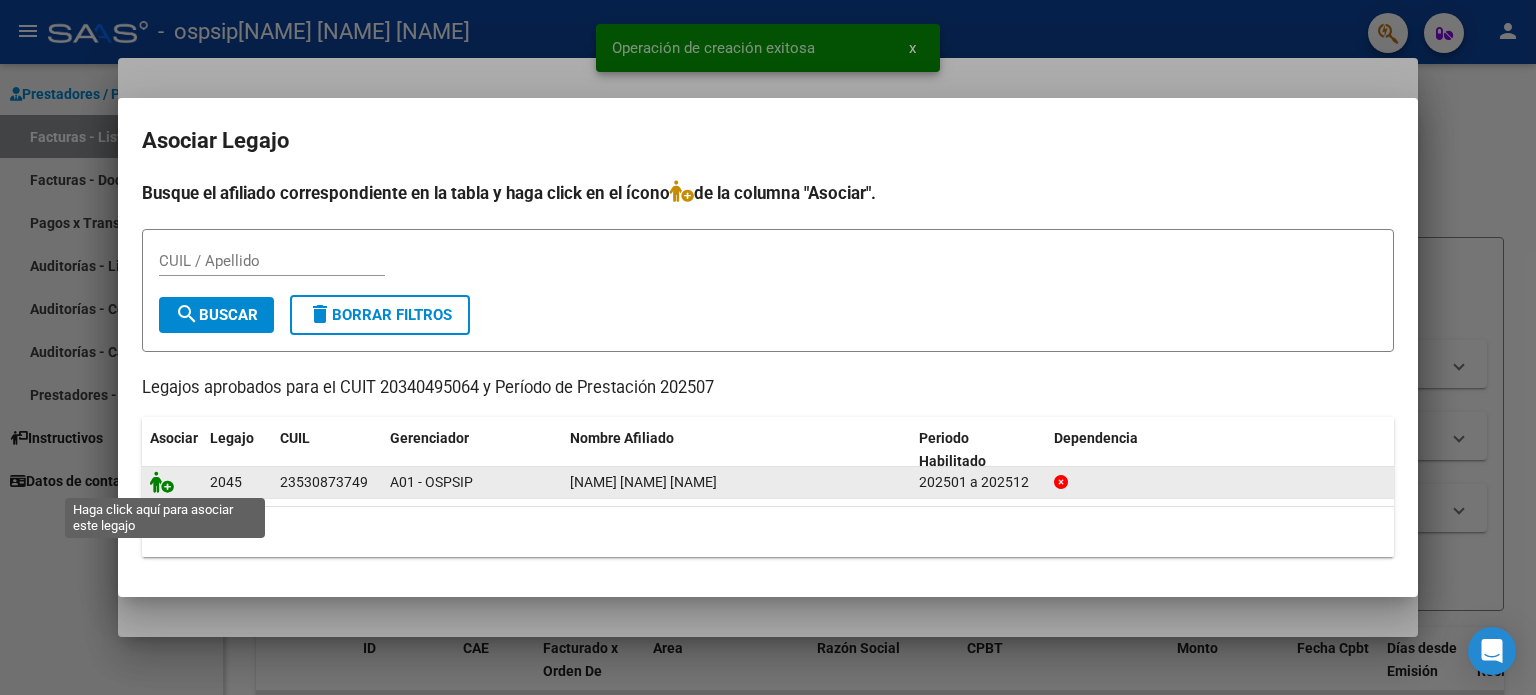 click 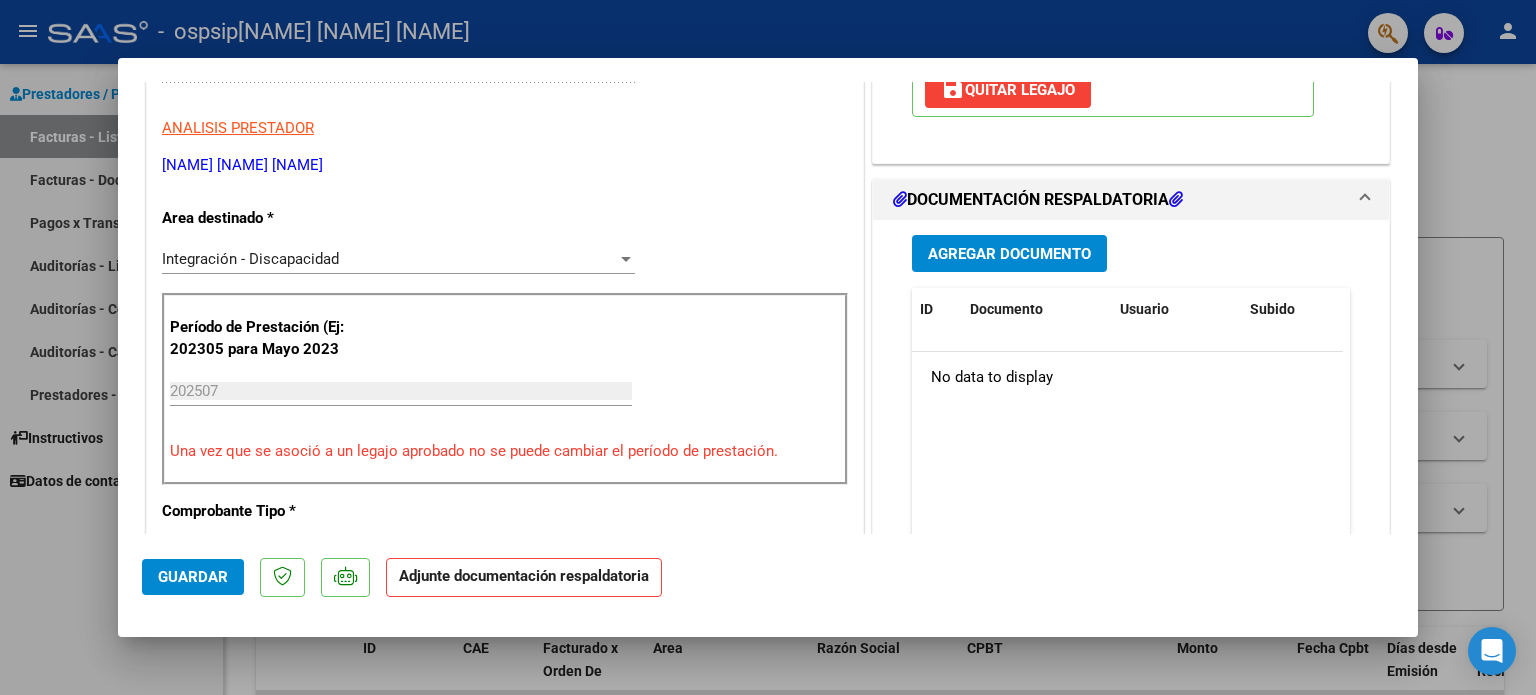 scroll, scrollTop: 400, scrollLeft: 0, axis: vertical 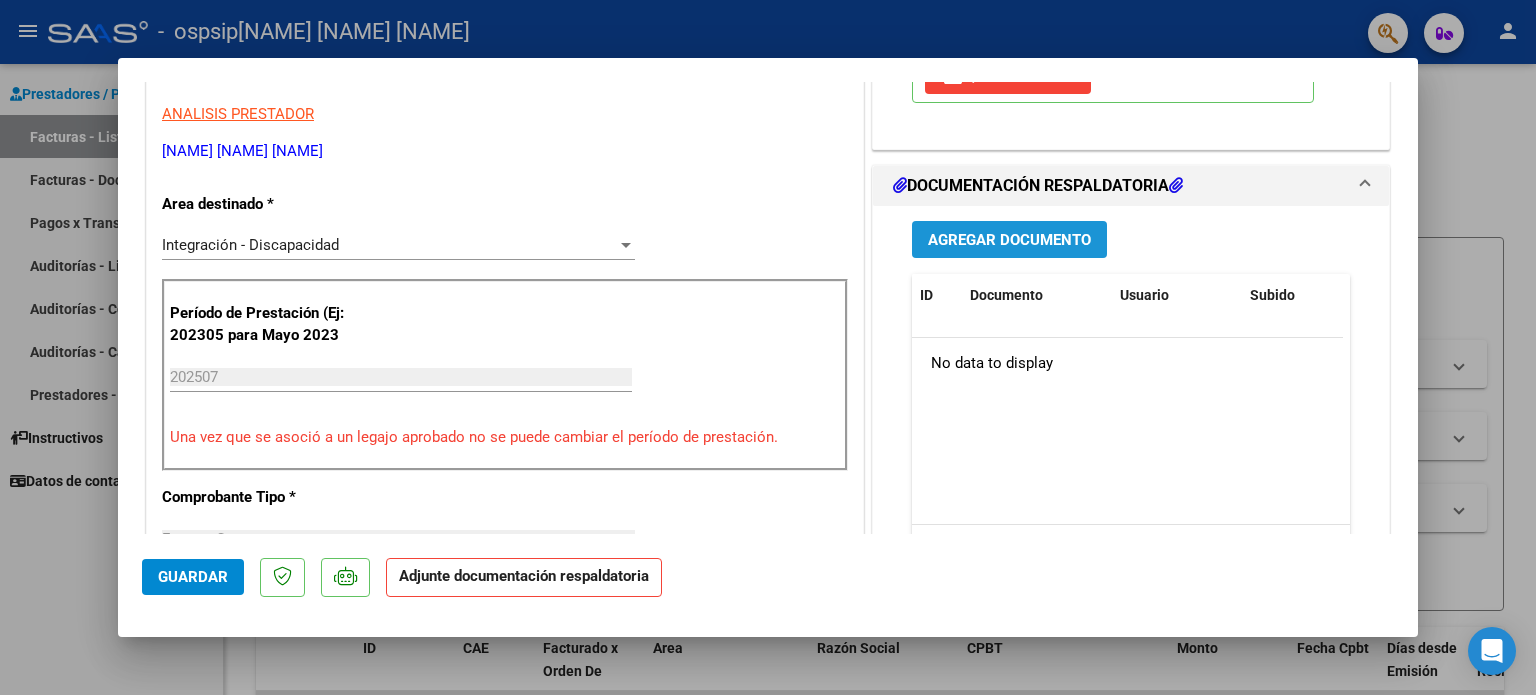 click on "Agregar Documento" at bounding box center (1009, 239) 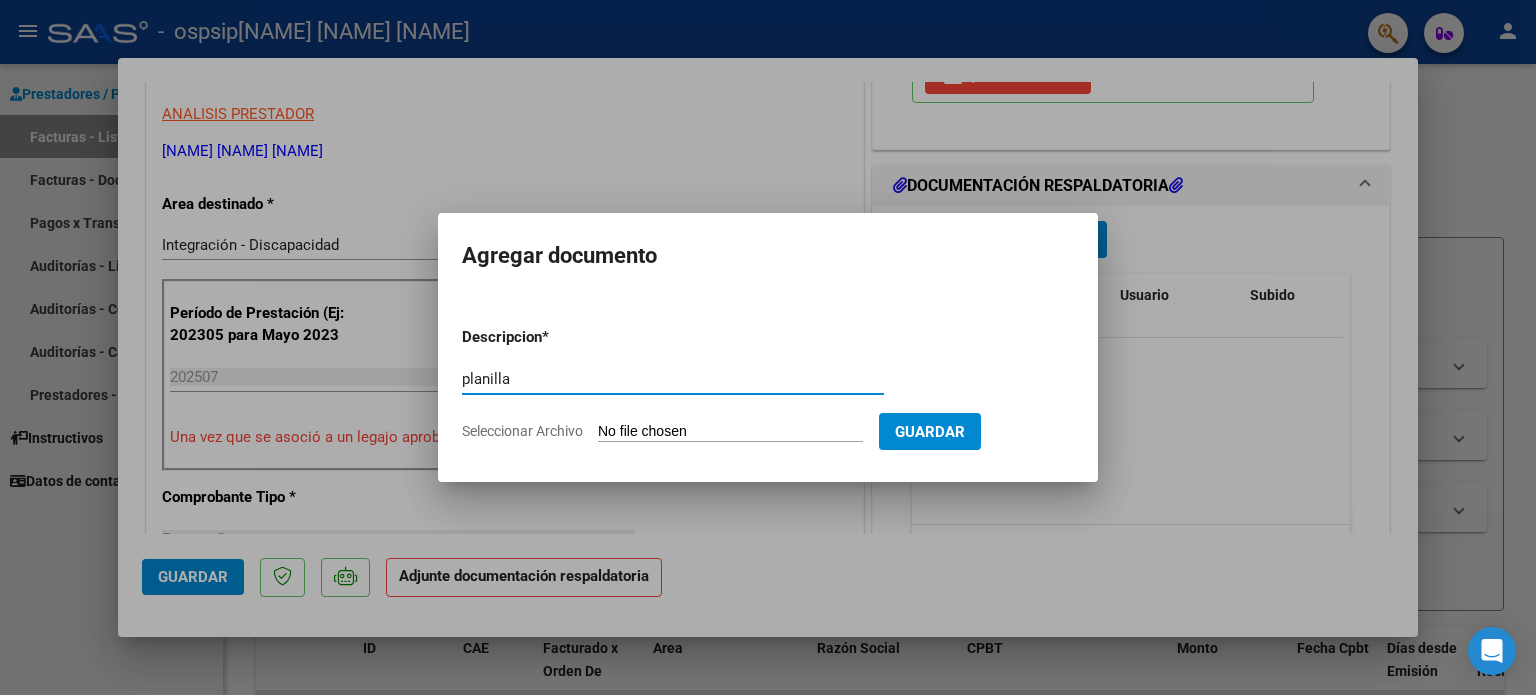 type on "planilla" 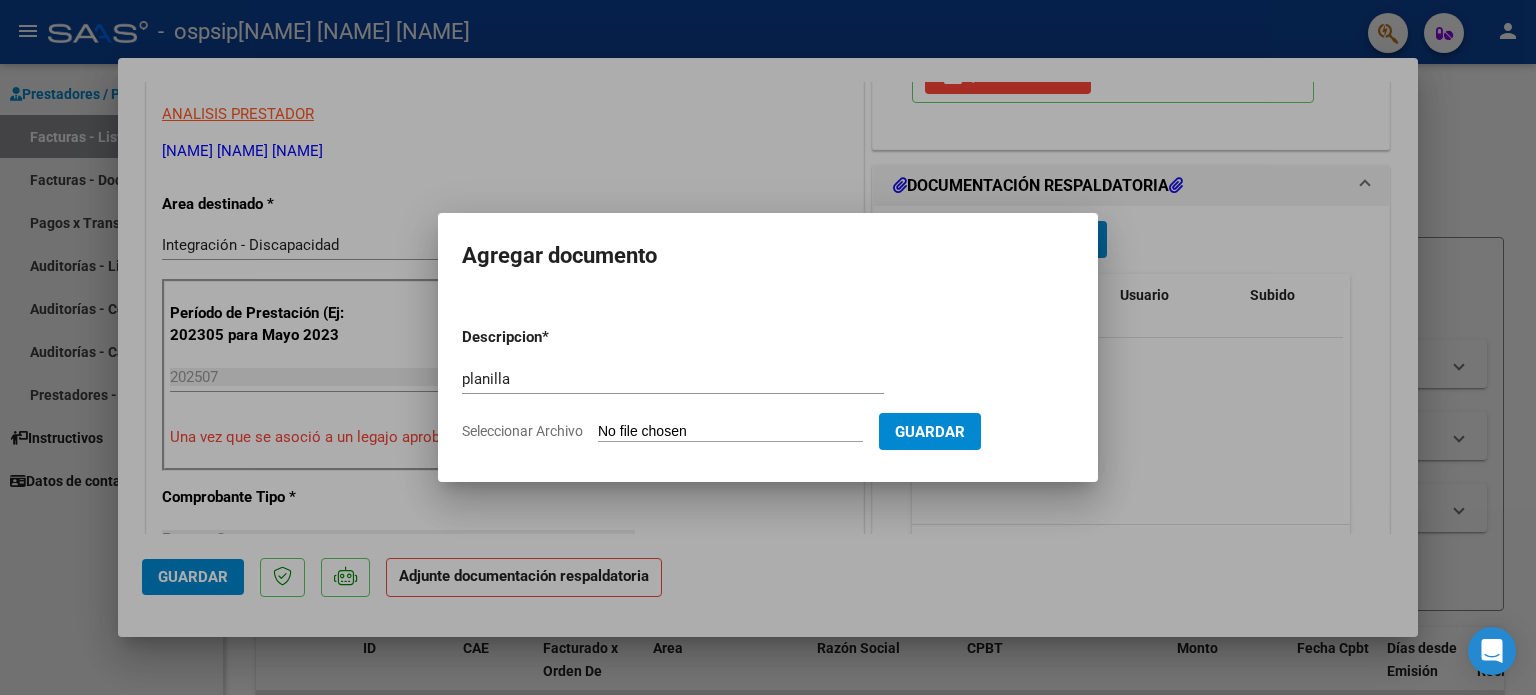 type on "C:\fakepath\[NAME] [NAME] psc julio .pdf" 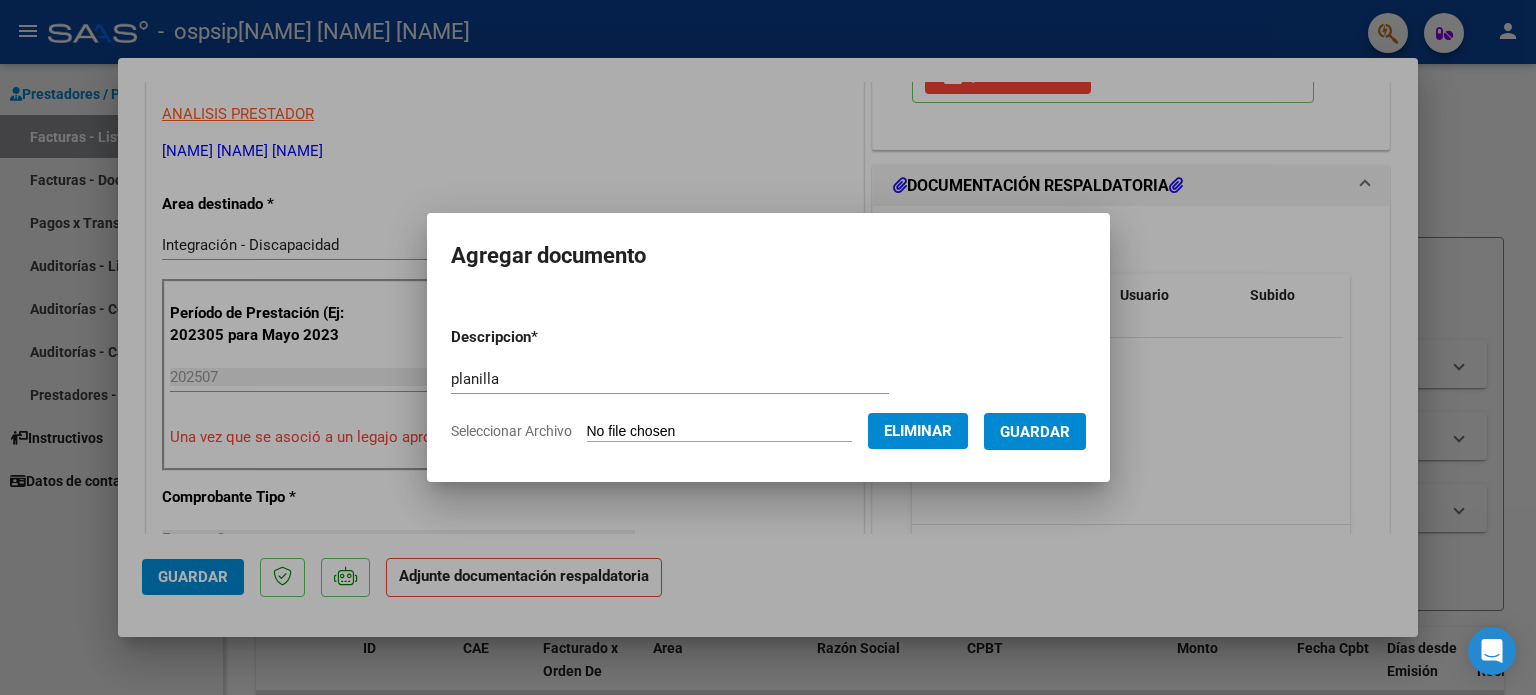 click on "Guardar" at bounding box center [1035, 432] 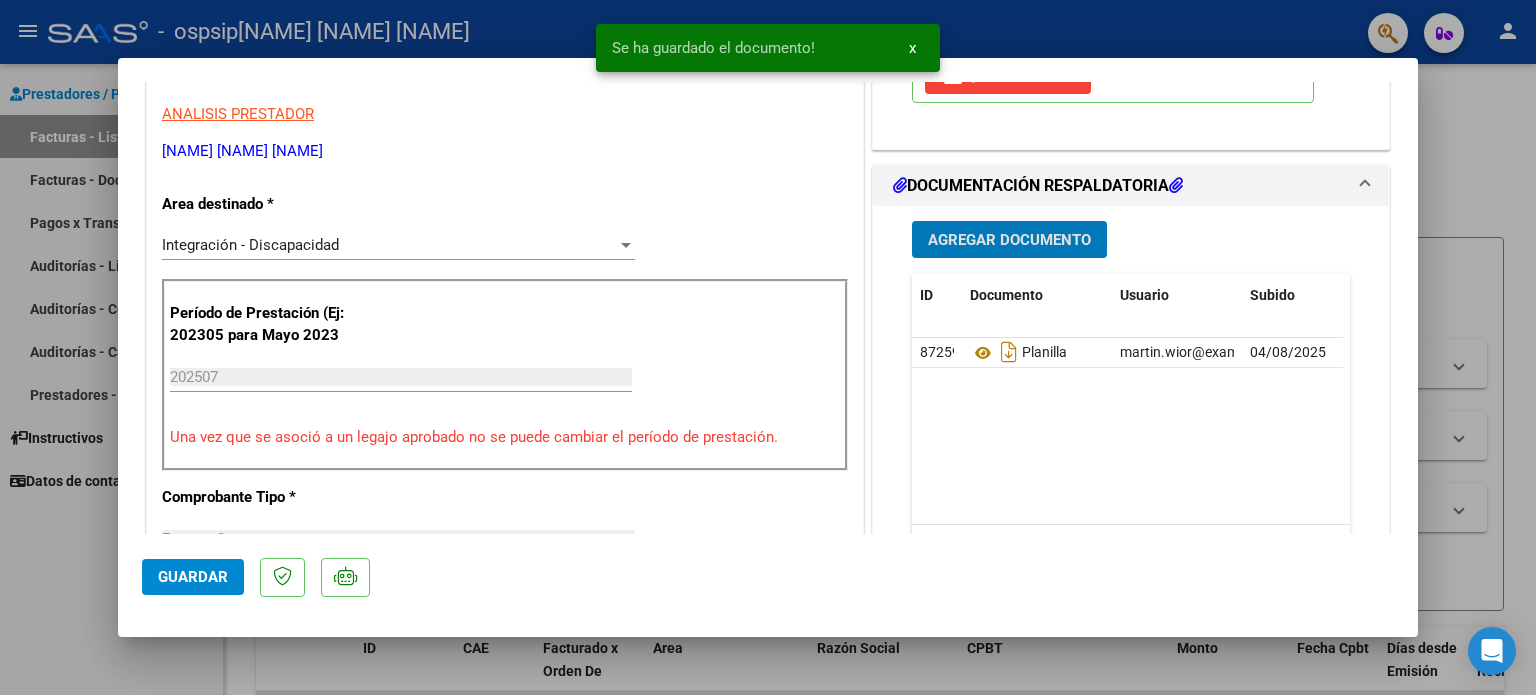 click on "Agregar Documento" at bounding box center [1009, 240] 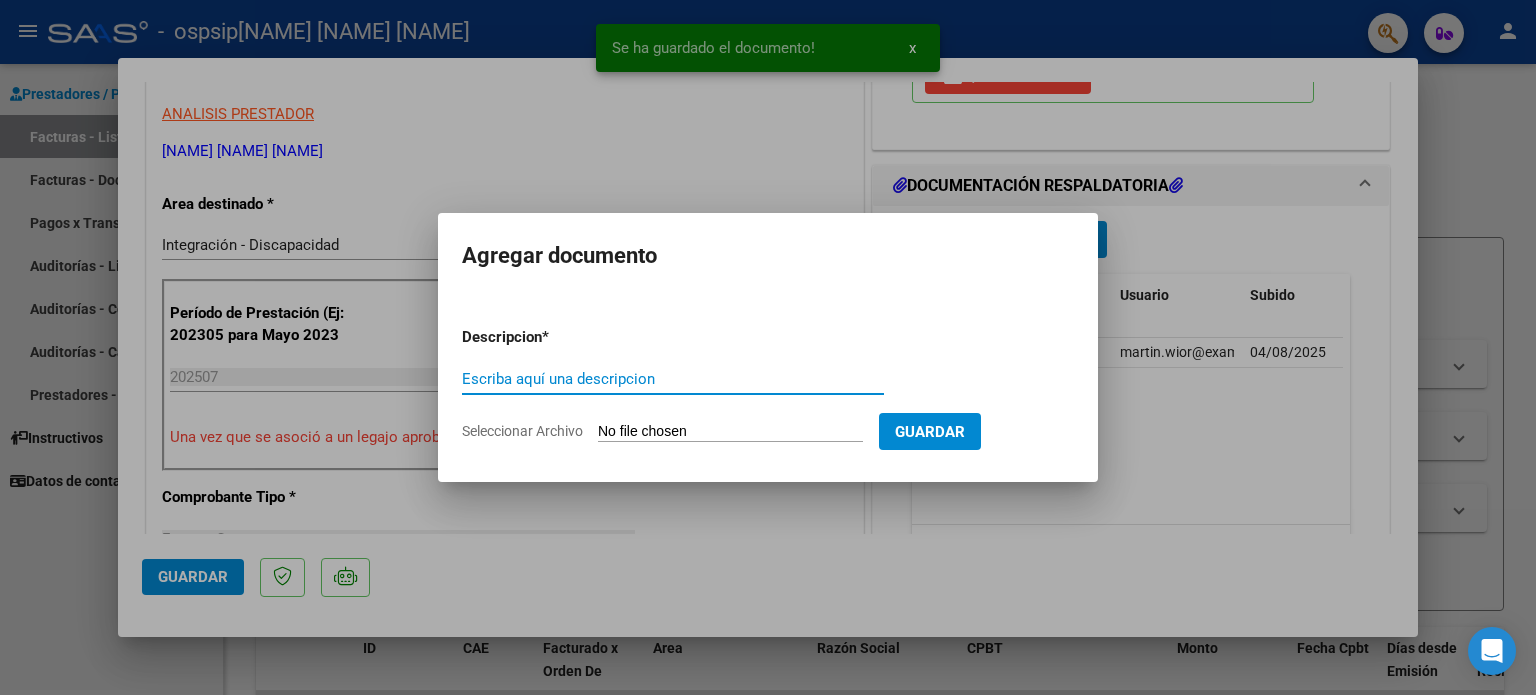 click on "Seleccionar Archivo" at bounding box center [730, 432] 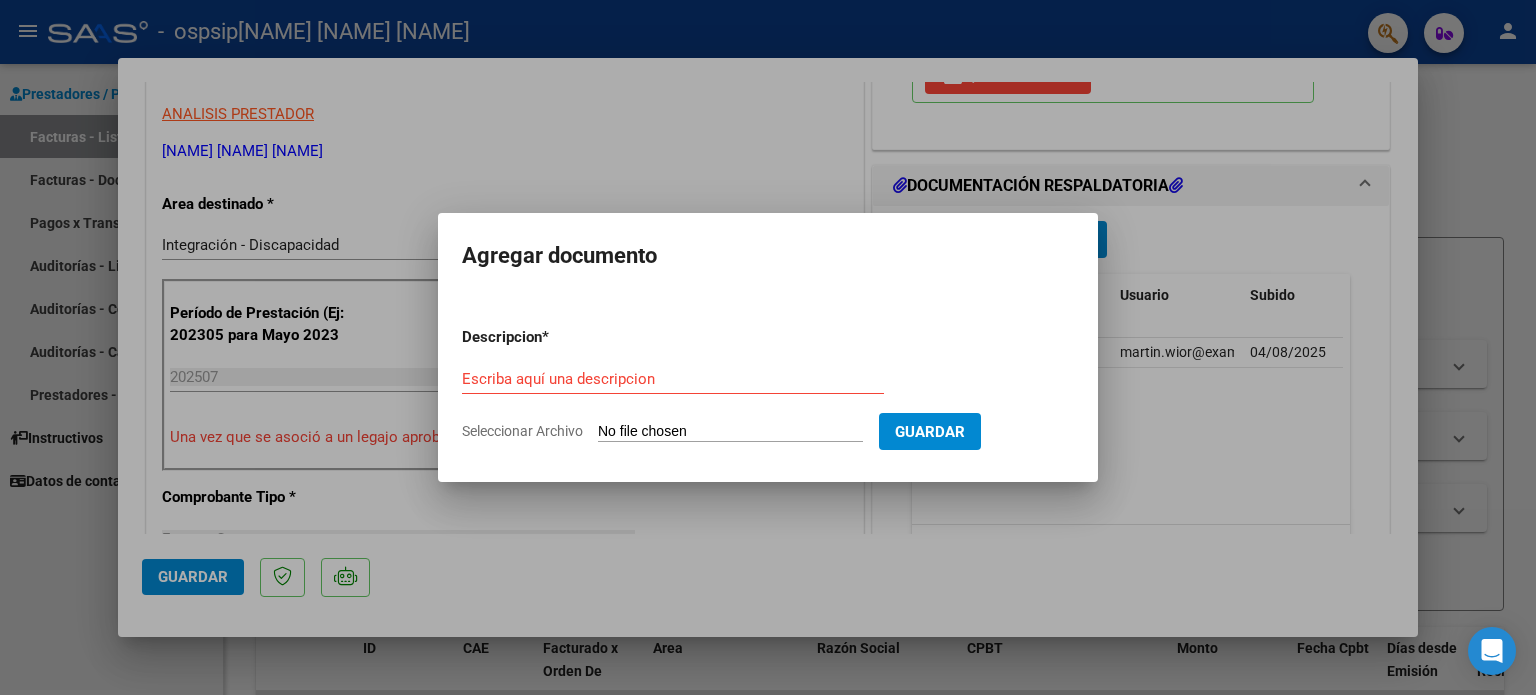 type on "C:\fakepath\[NAME]-[NAME]-PSICO-AUTORIZACION-2025-SEGUN-RESOLUCION-360-22_firmado-(1).pdf" 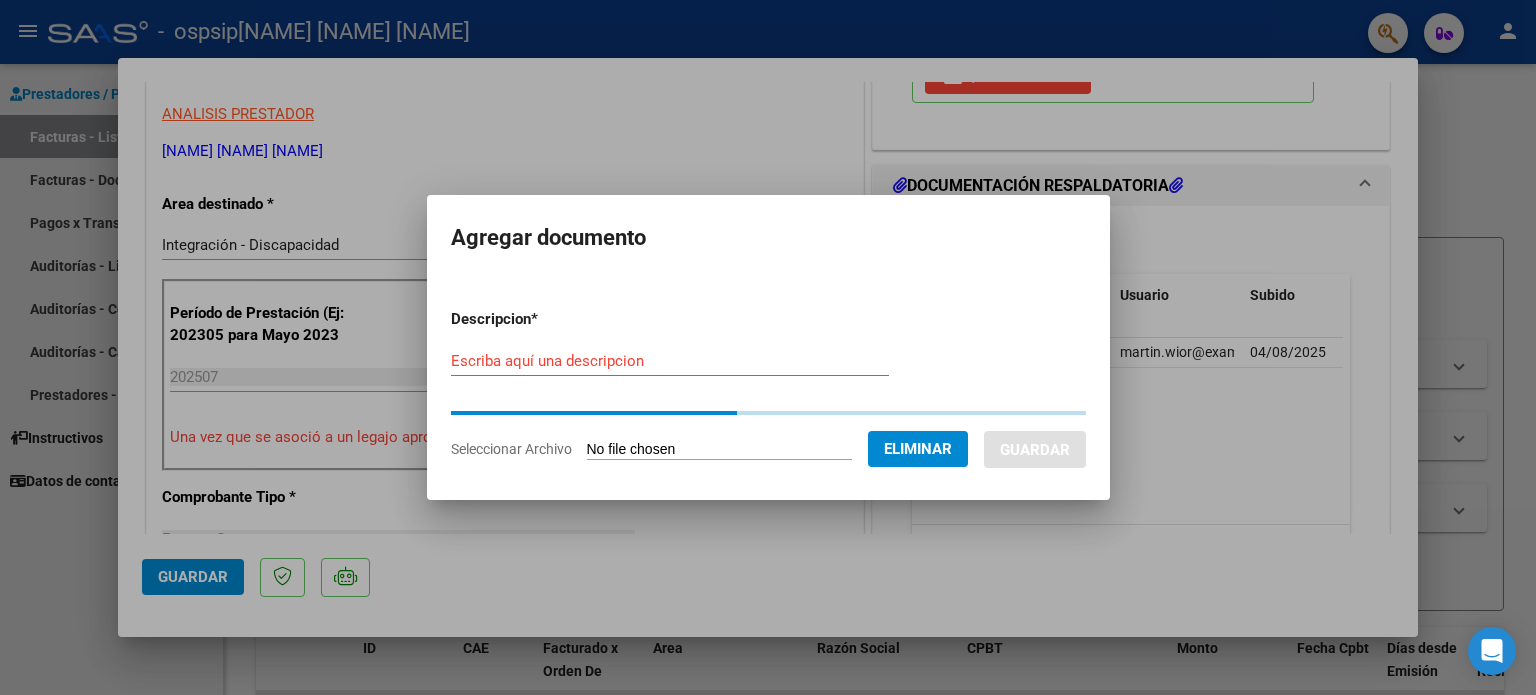 click on "Escriba aquí una descripcion" at bounding box center (670, 361) 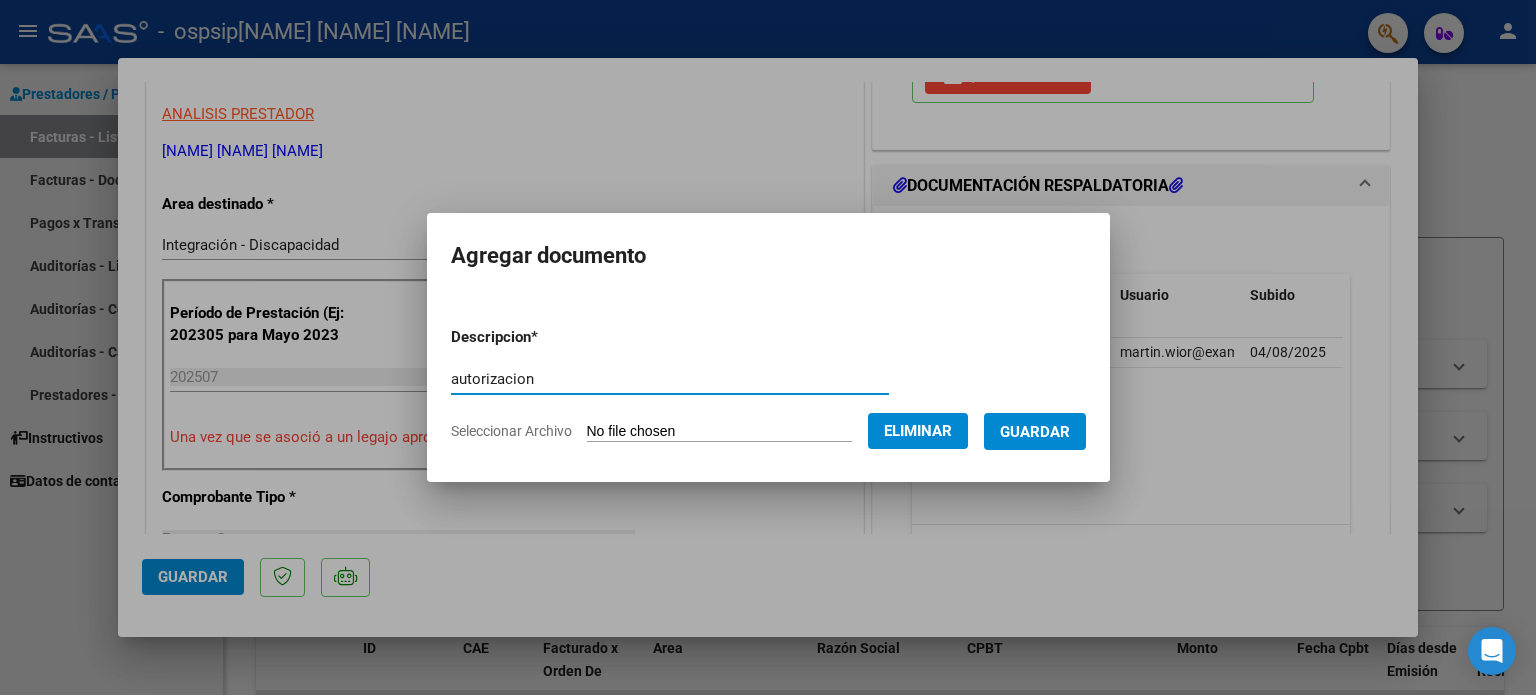 type on "autorizacion" 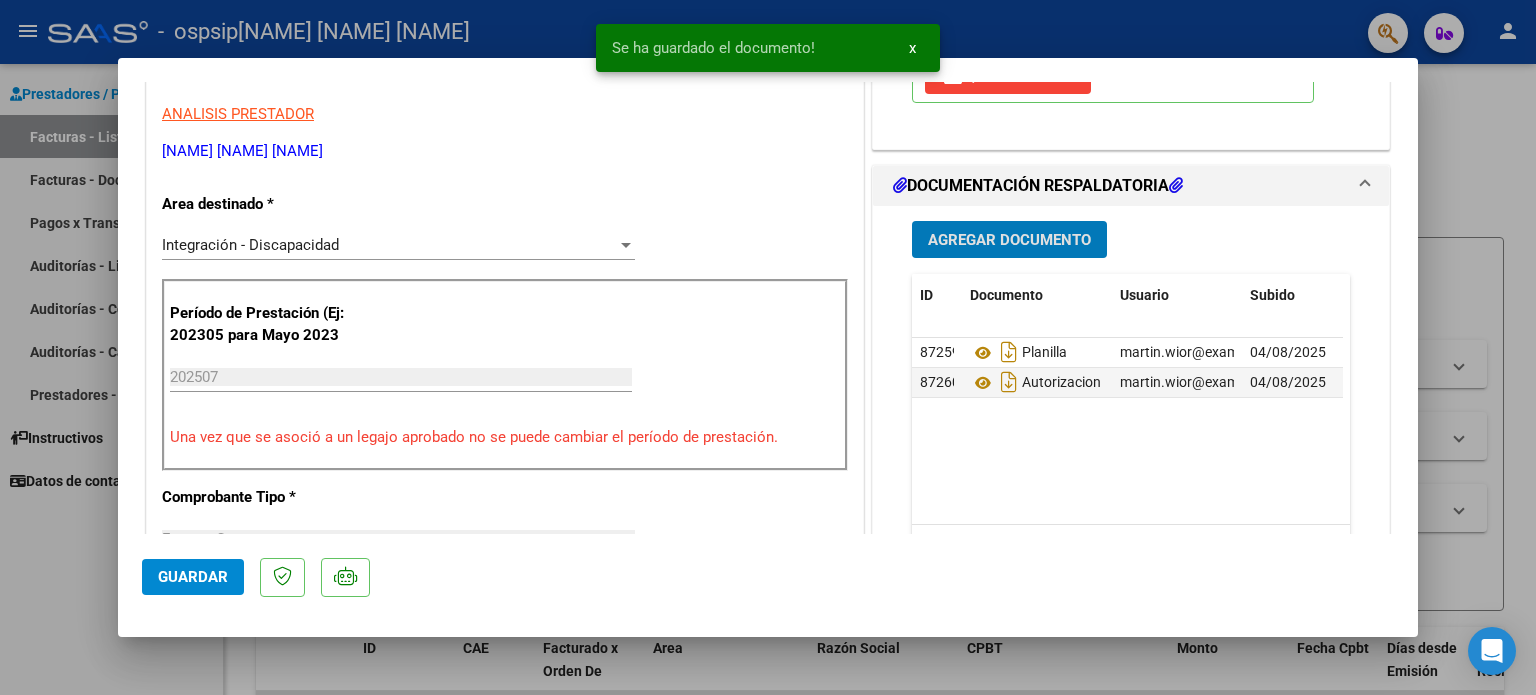 click on "Agregar Documento" at bounding box center (1009, 240) 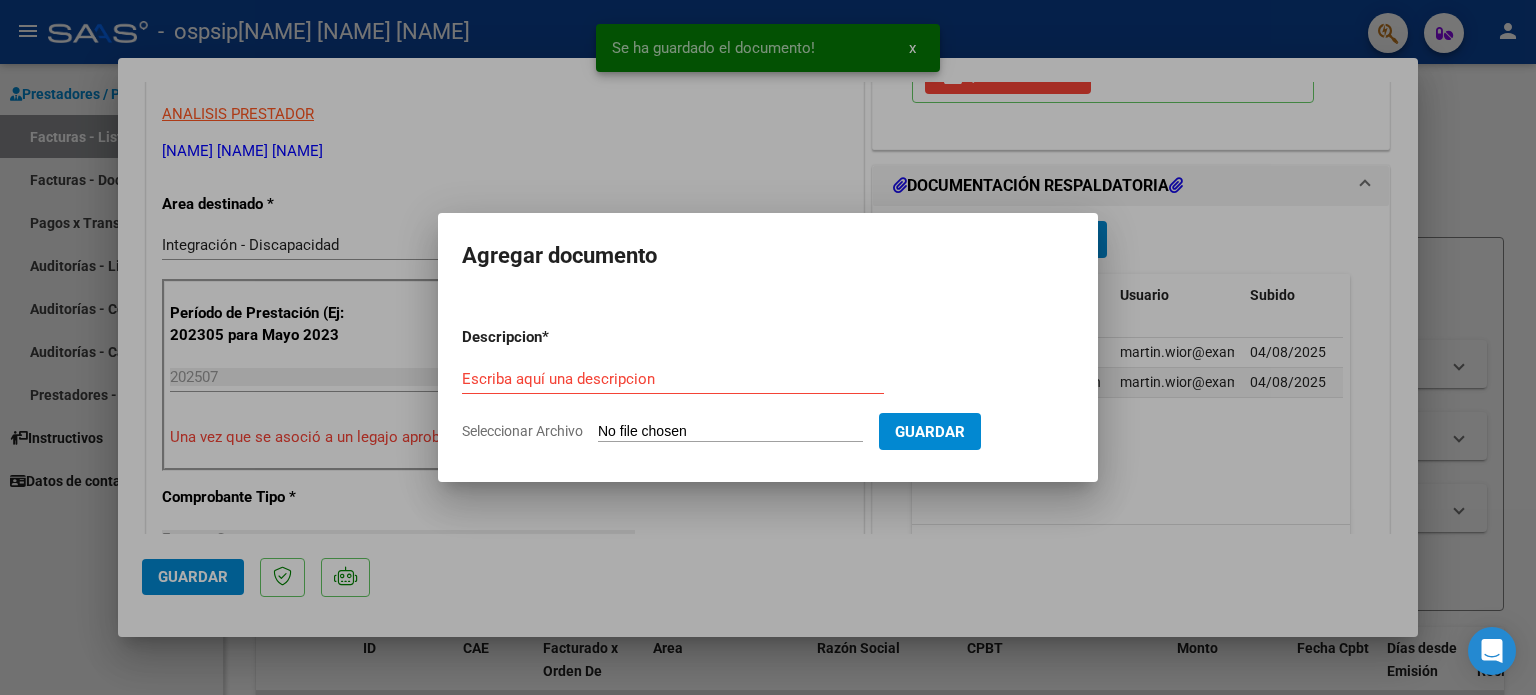 click on "Seleccionar Archivo" at bounding box center (730, 432) 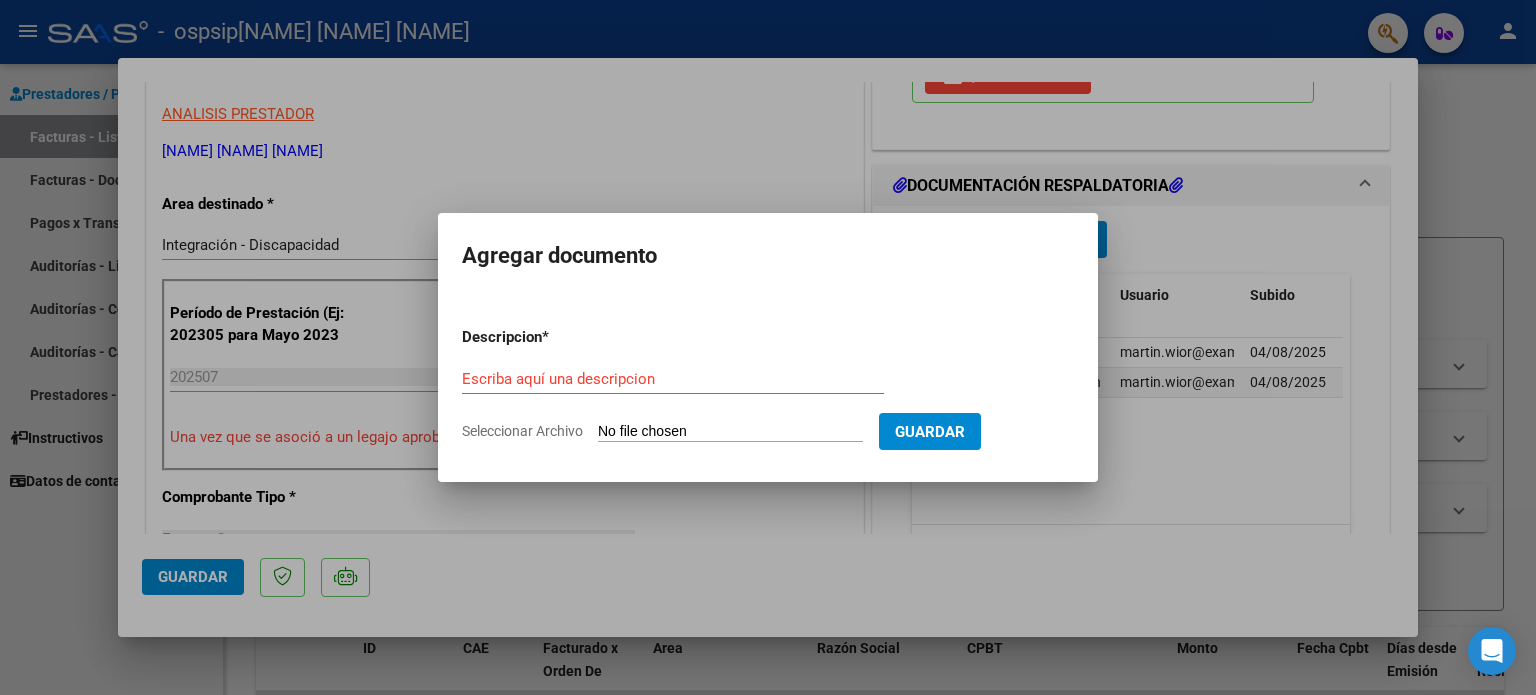 type on "C:\fakepath\CUD.jpg" 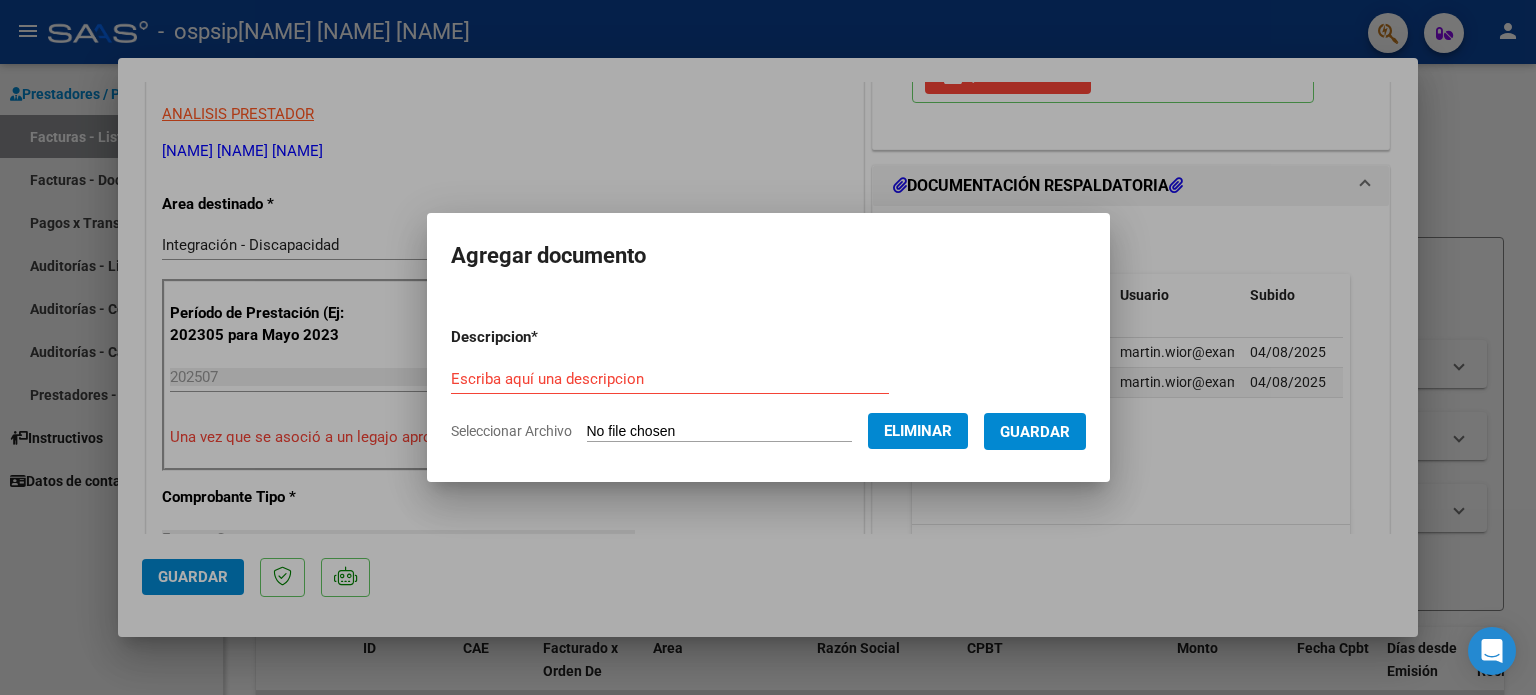 click on "Escriba aquí una descripcion" at bounding box center [670, 379] 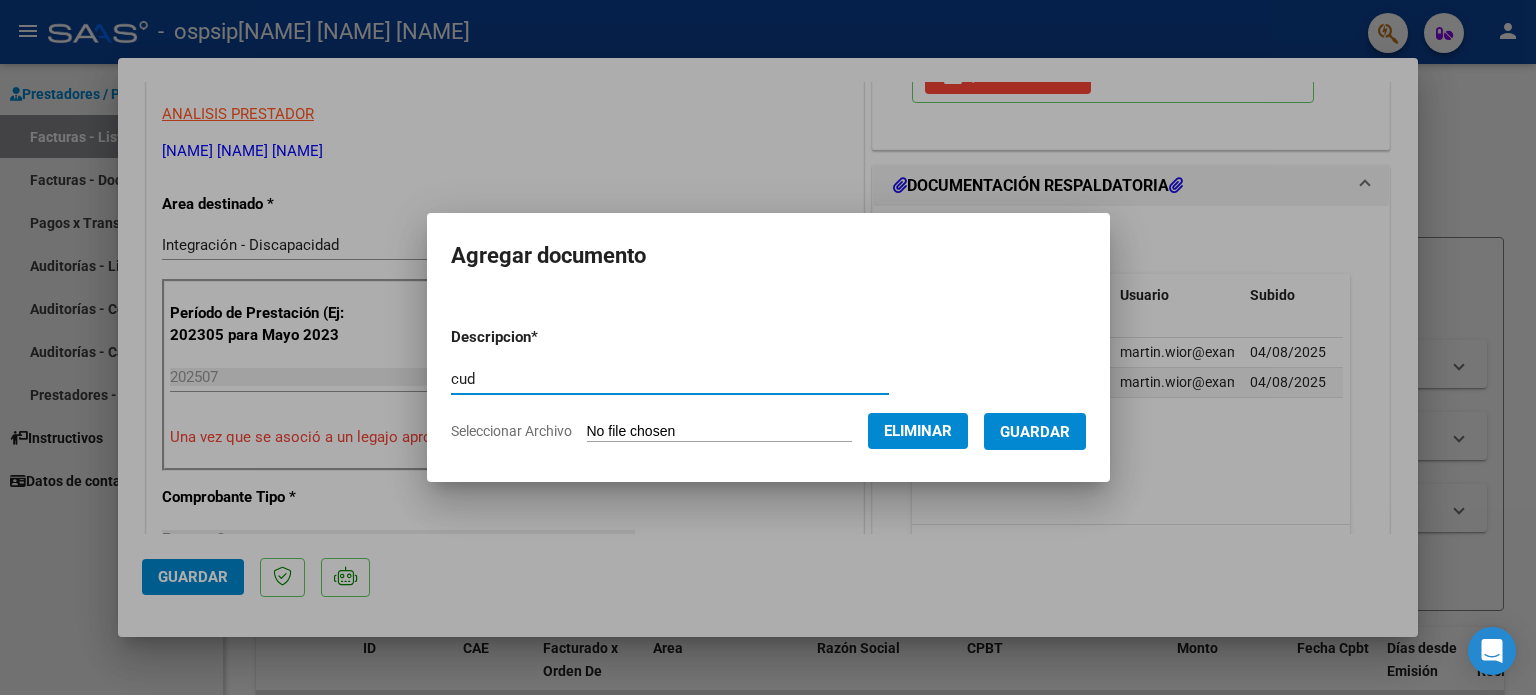 type on "cud" 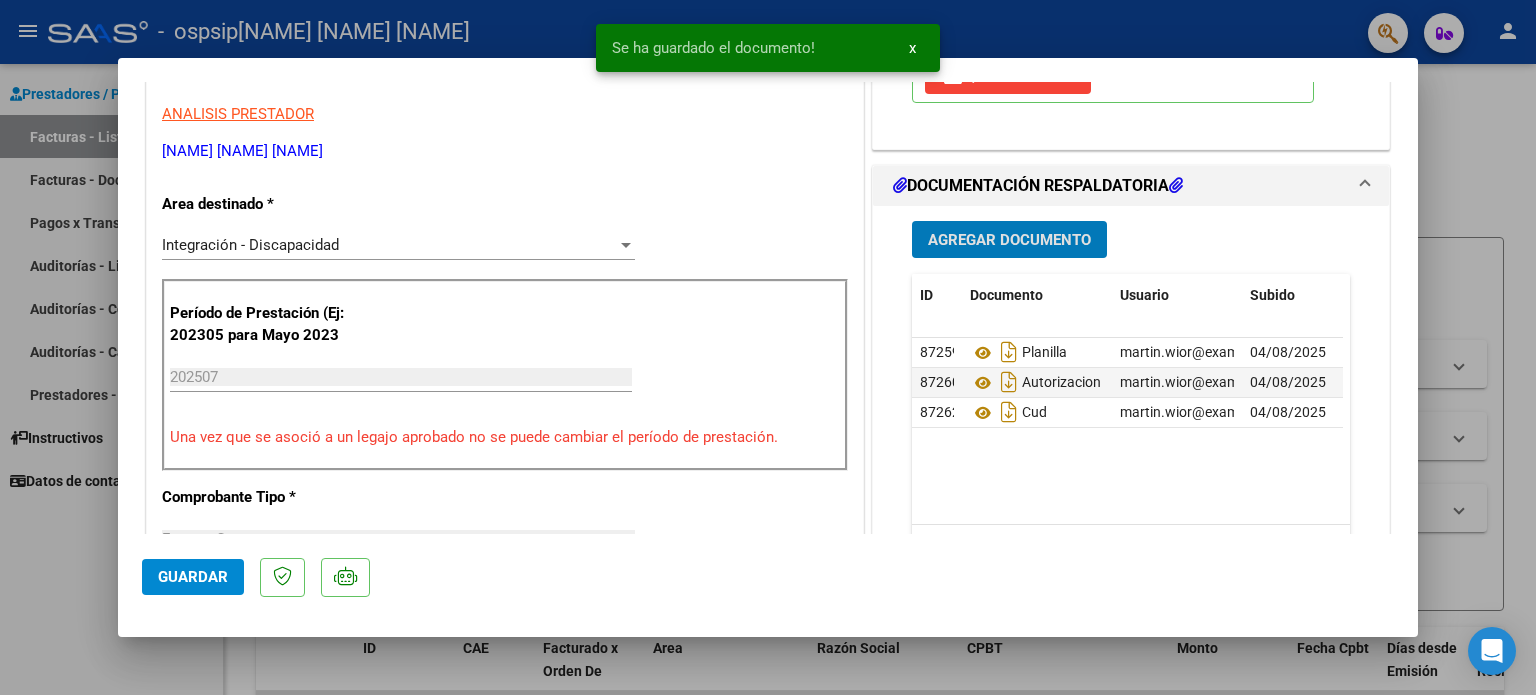click on "Agregar Documento" at bounding box center (1009, 240) 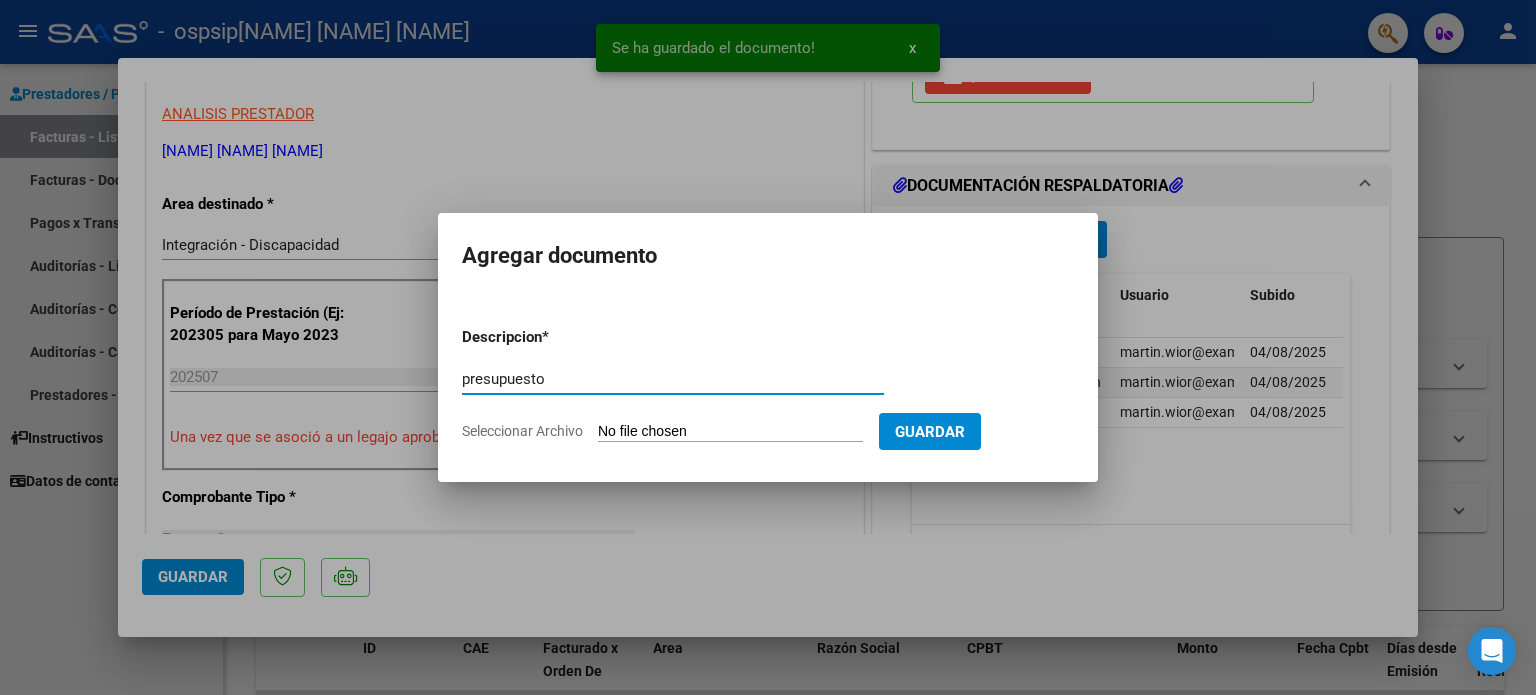 type on "presupuesto" 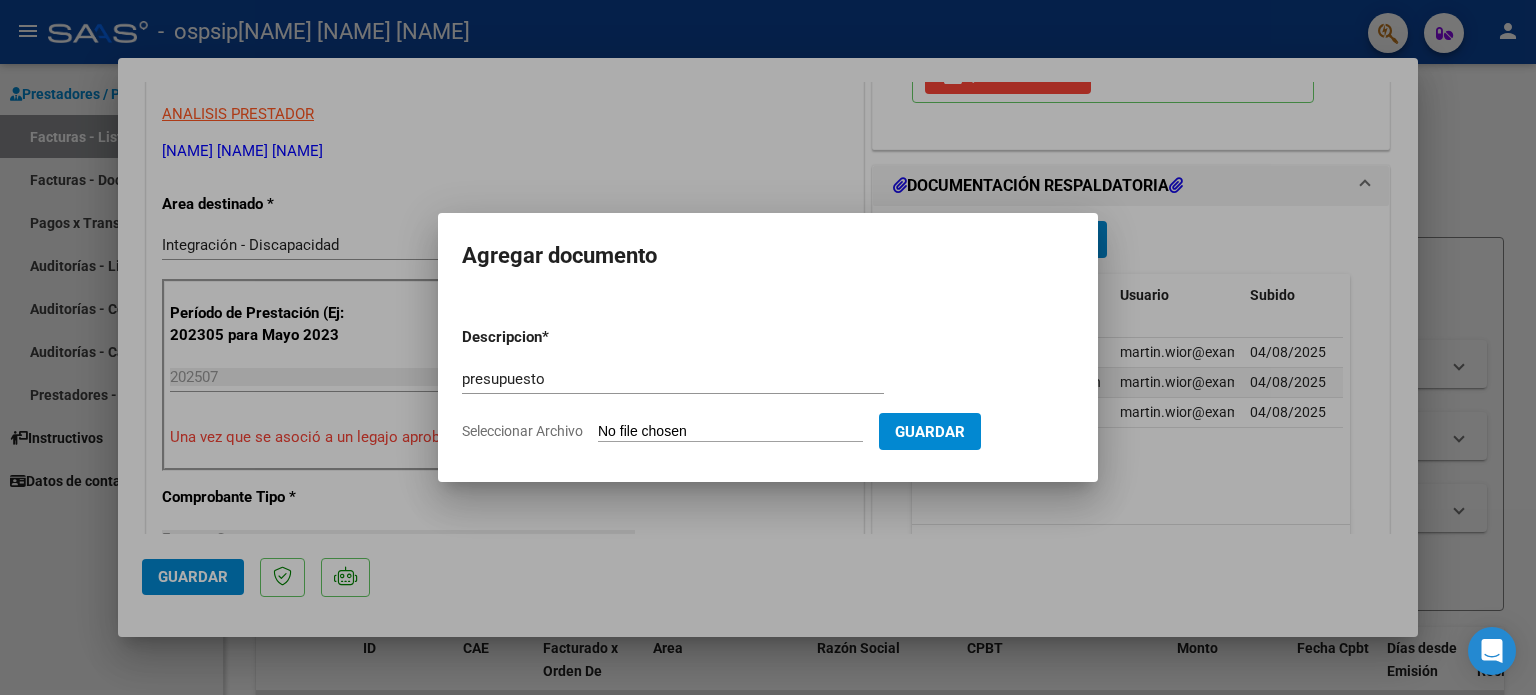 type on "C:\fakepath\Presupuesto_PSC_Basualdo_2025.pdf" 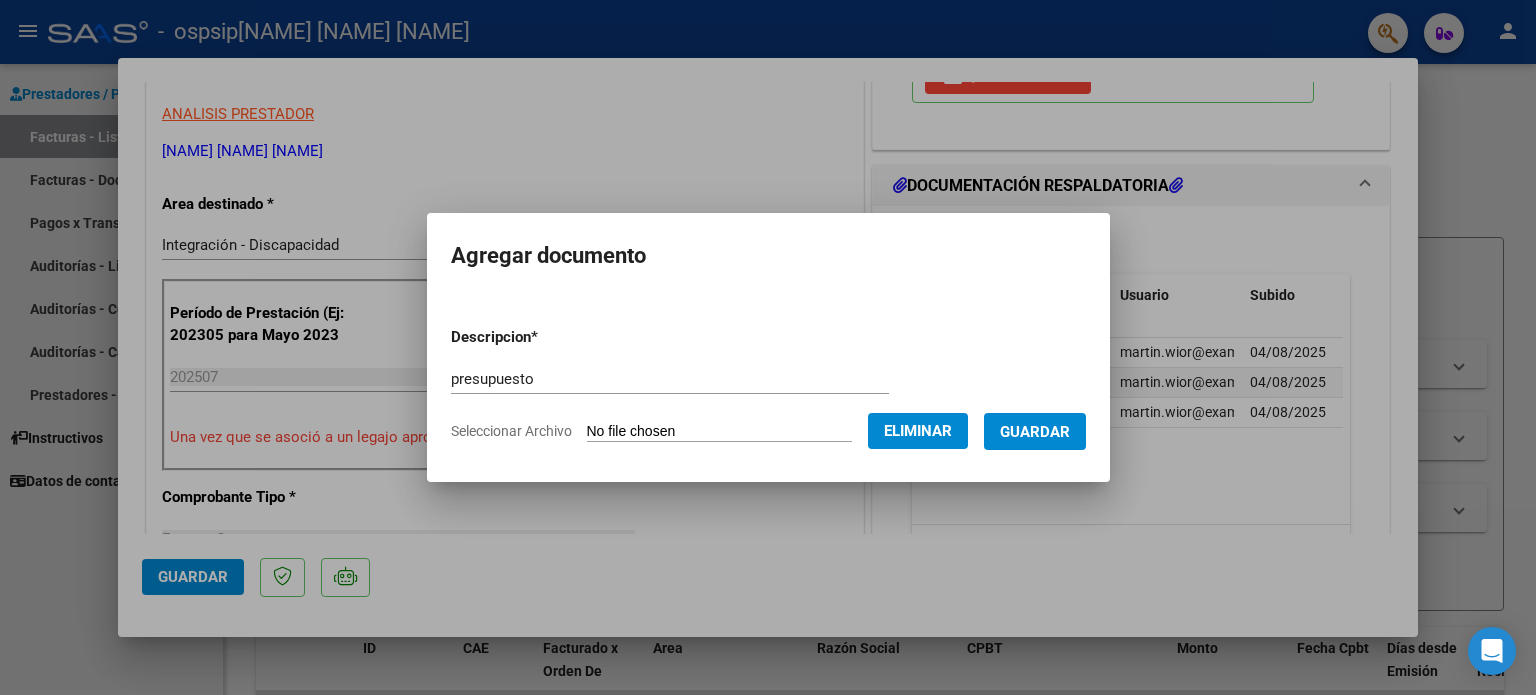 click on "Guardar" at bounding box center (1035, 431) 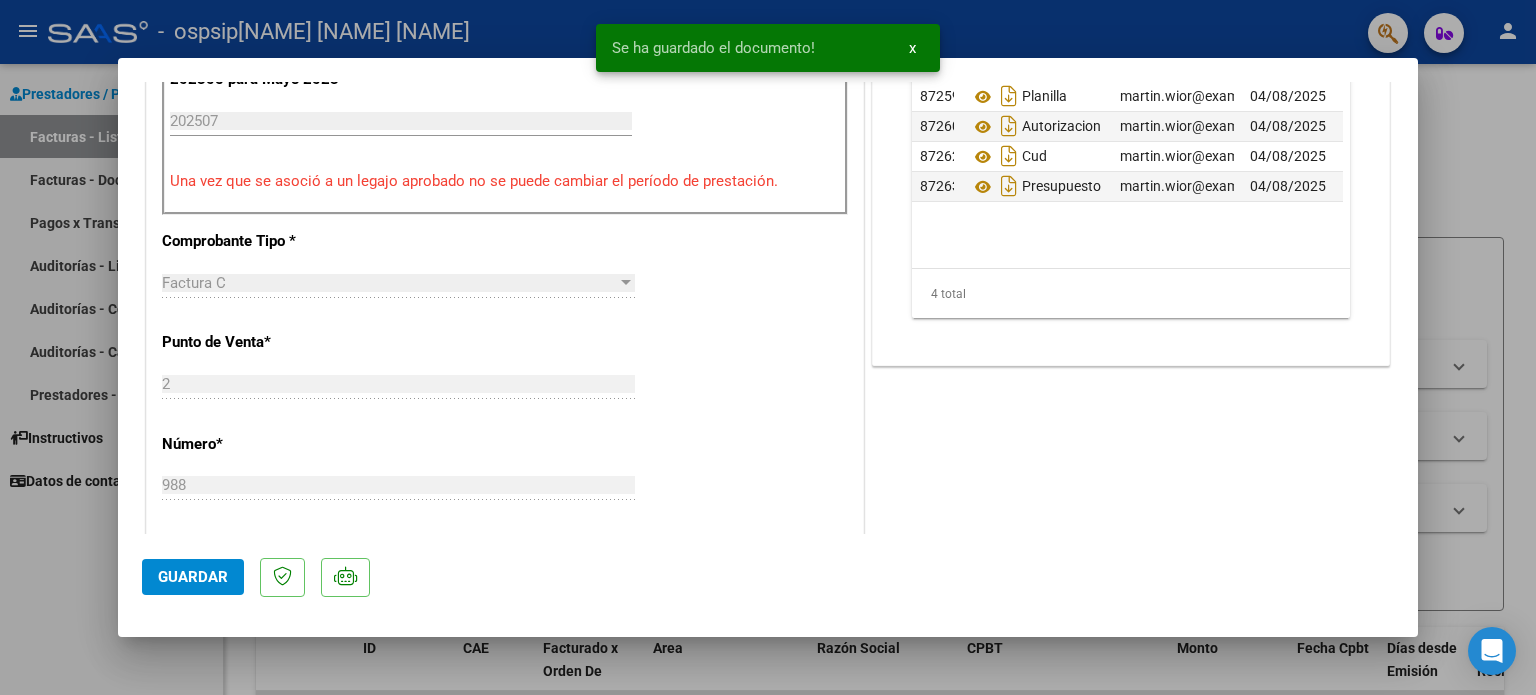 scroll, scrollTop: 700, scrollLeft: 0, axis: vertical 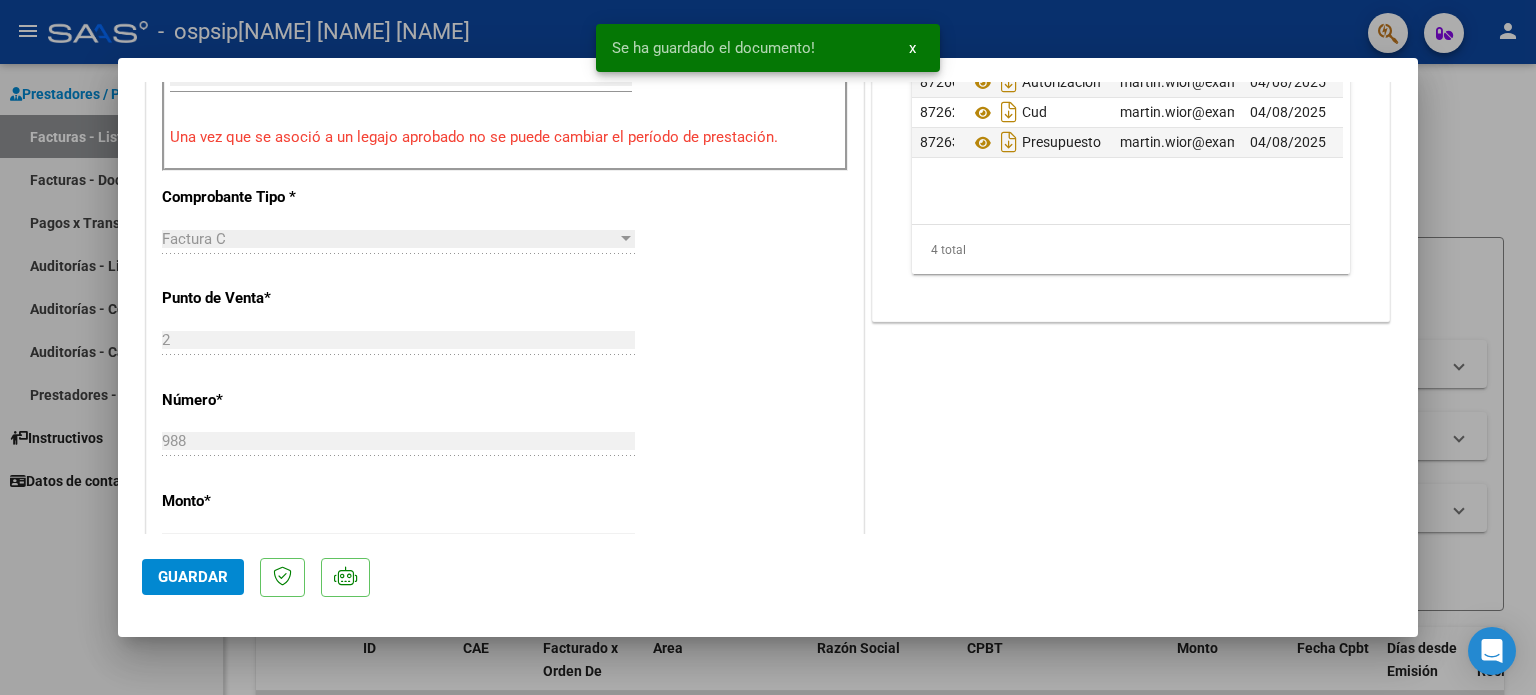 click on "Guardar" 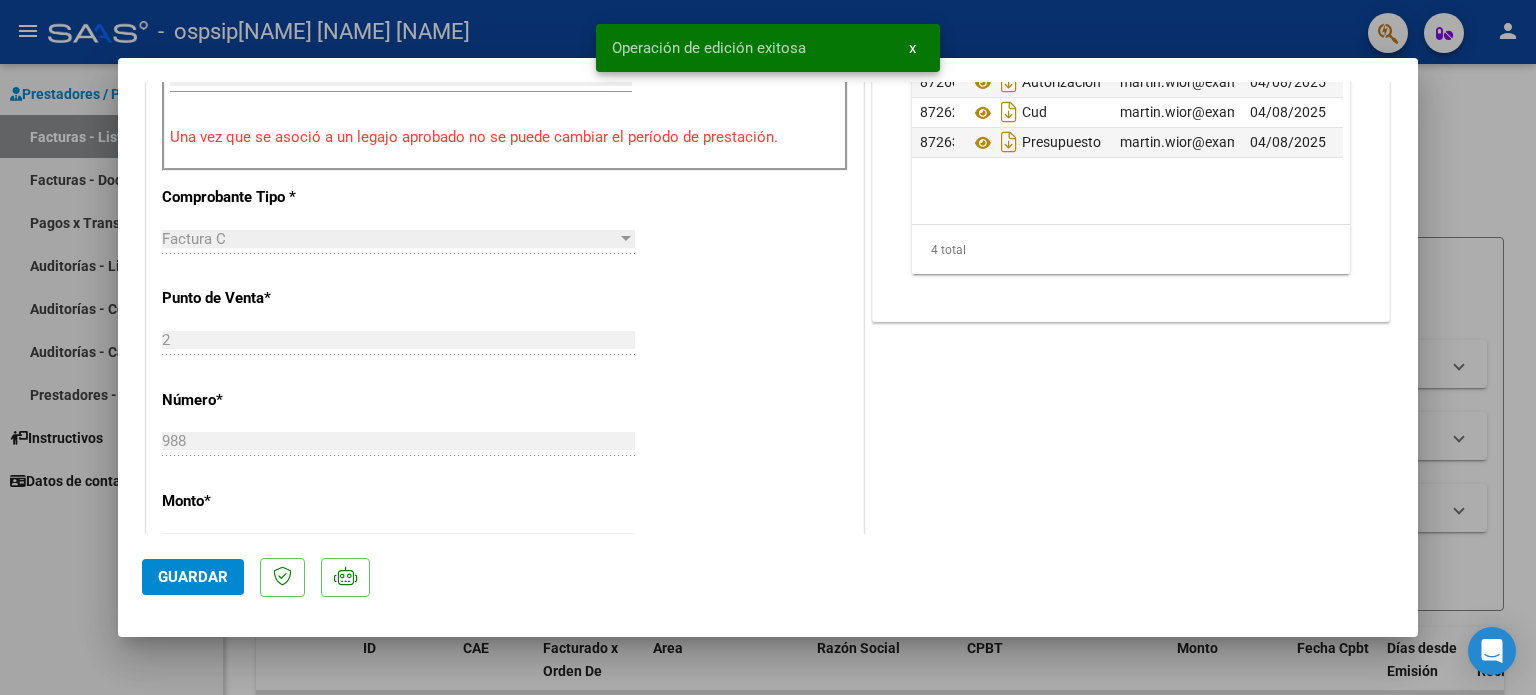 click on "Guardar" 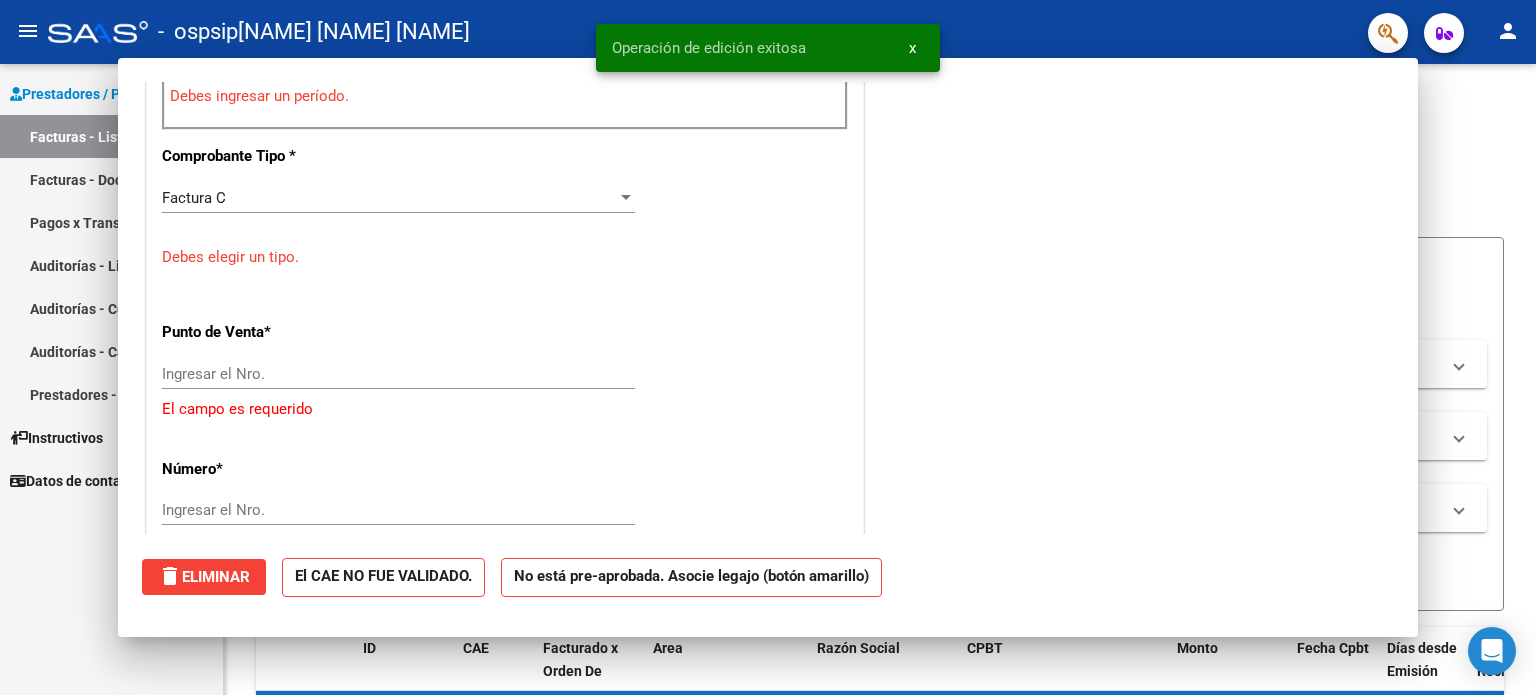 scroll, scrollTop: 0, scrollLeft: 0, axis: both 